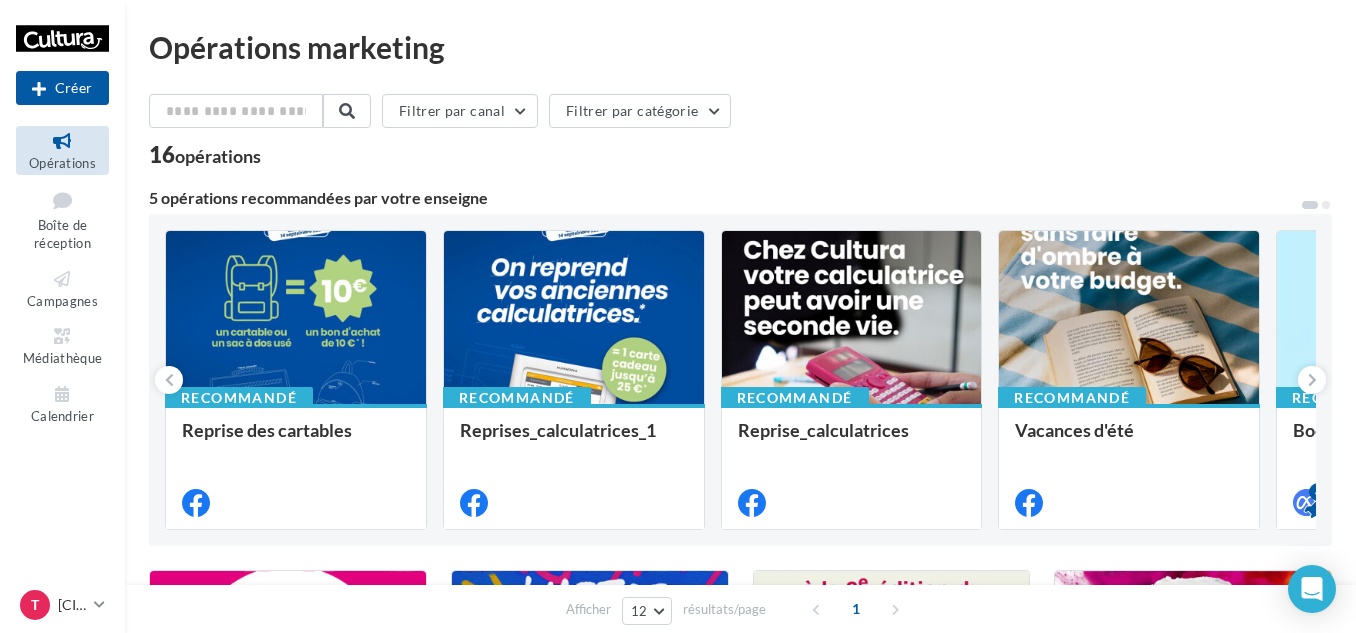 scroll, scrollTop: 0, scrollLeft: 0, axis: both 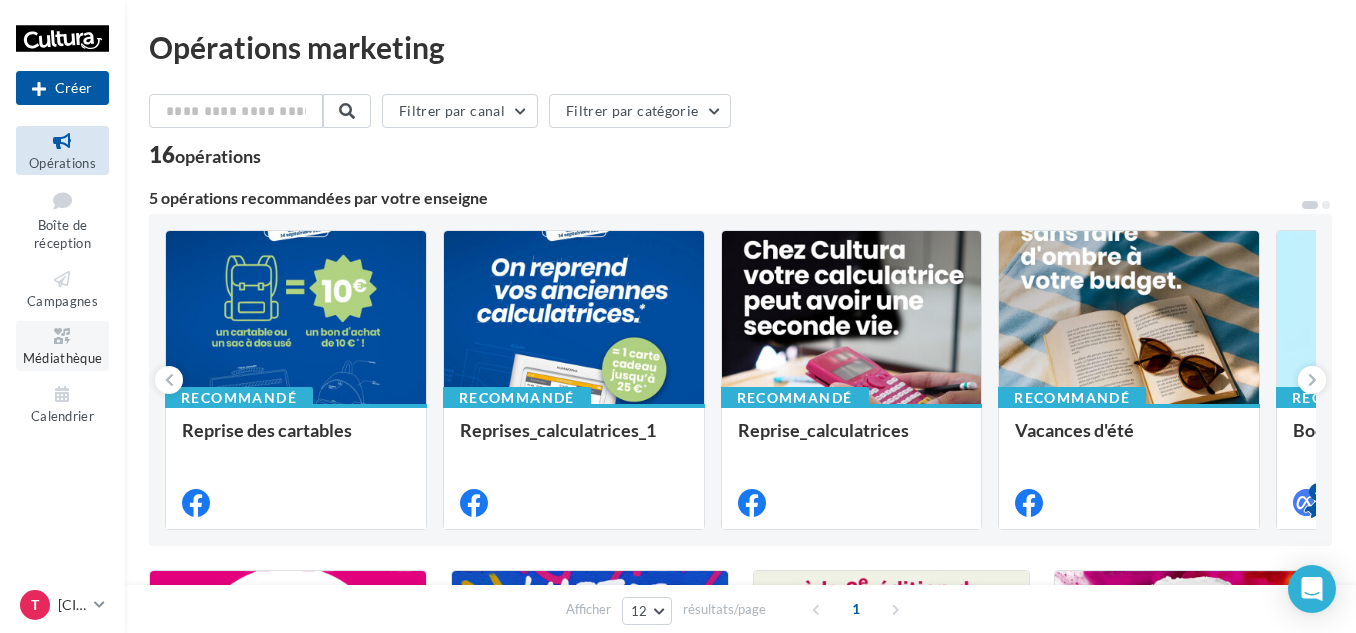 click on "Médiathèque" at bounding box center [63, 358] 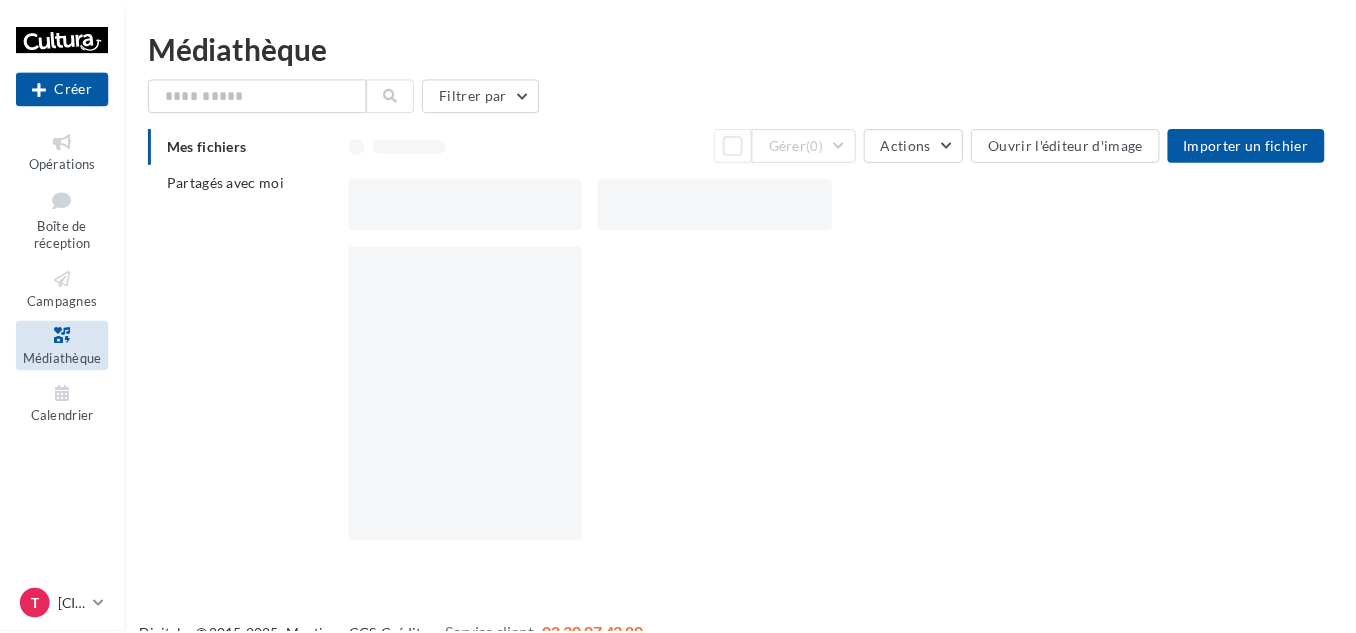 scroll, scrollTop: 0, scrollLeft: 0, axis: both 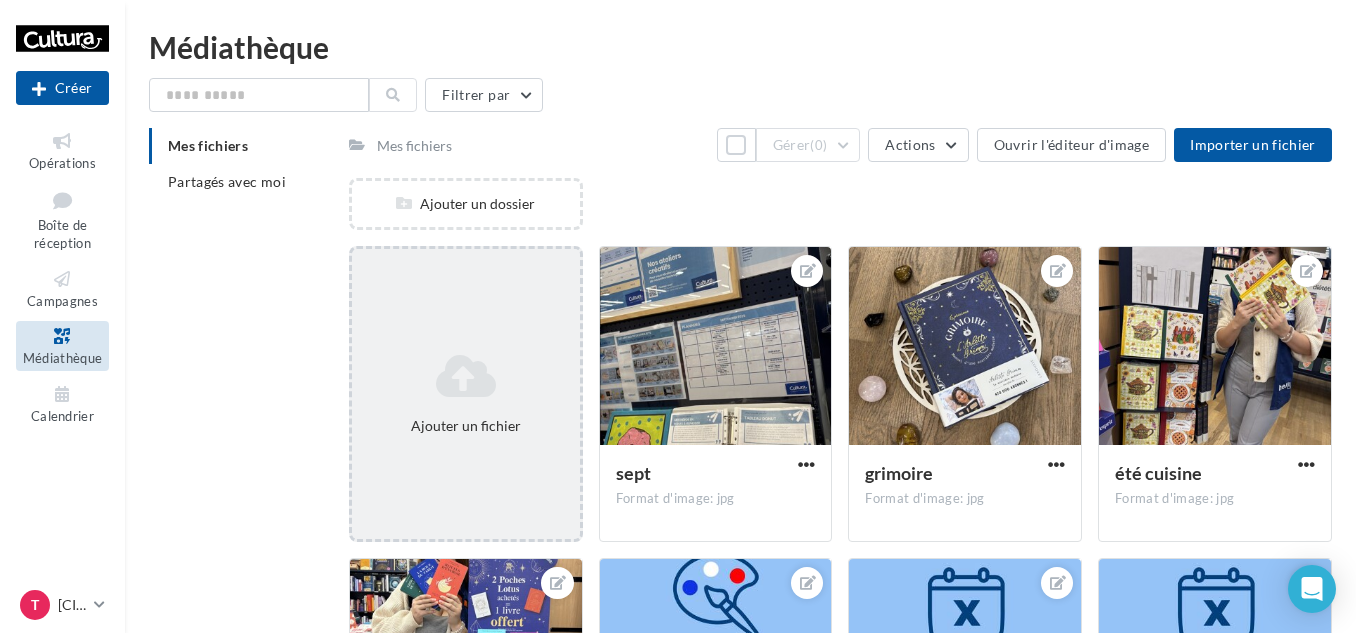 click at bounding box center (466, 376) 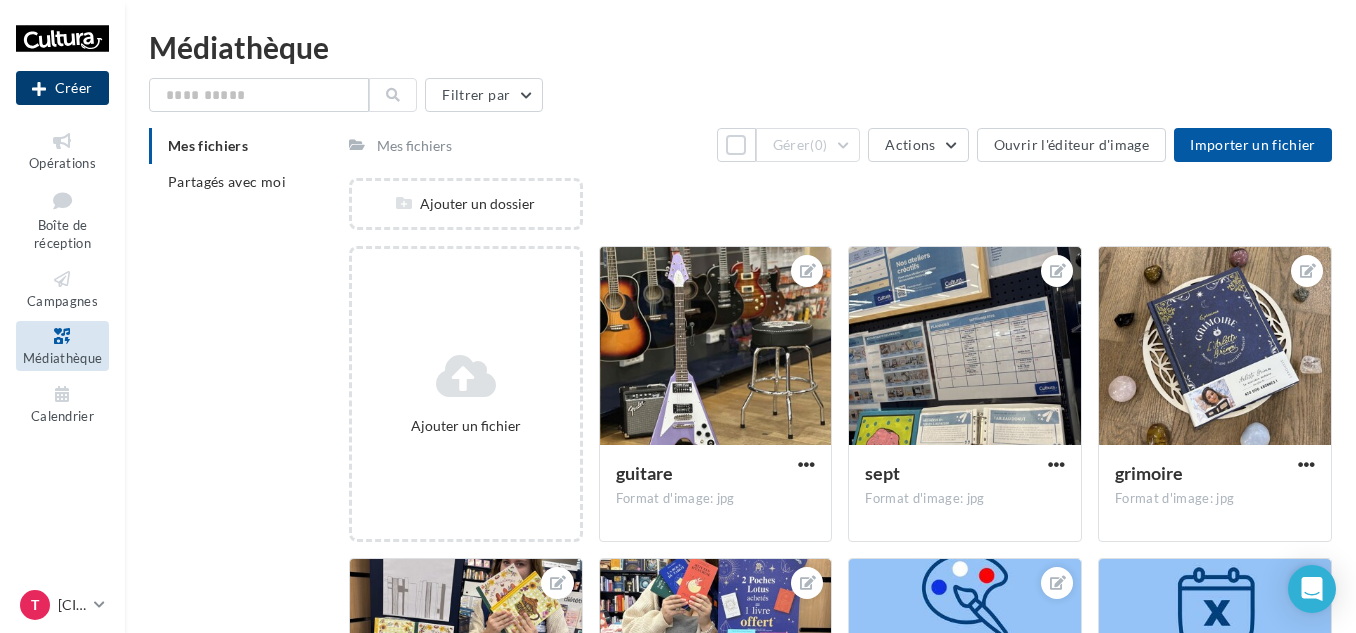 click on "Créer" at bounding box center [62, 88] 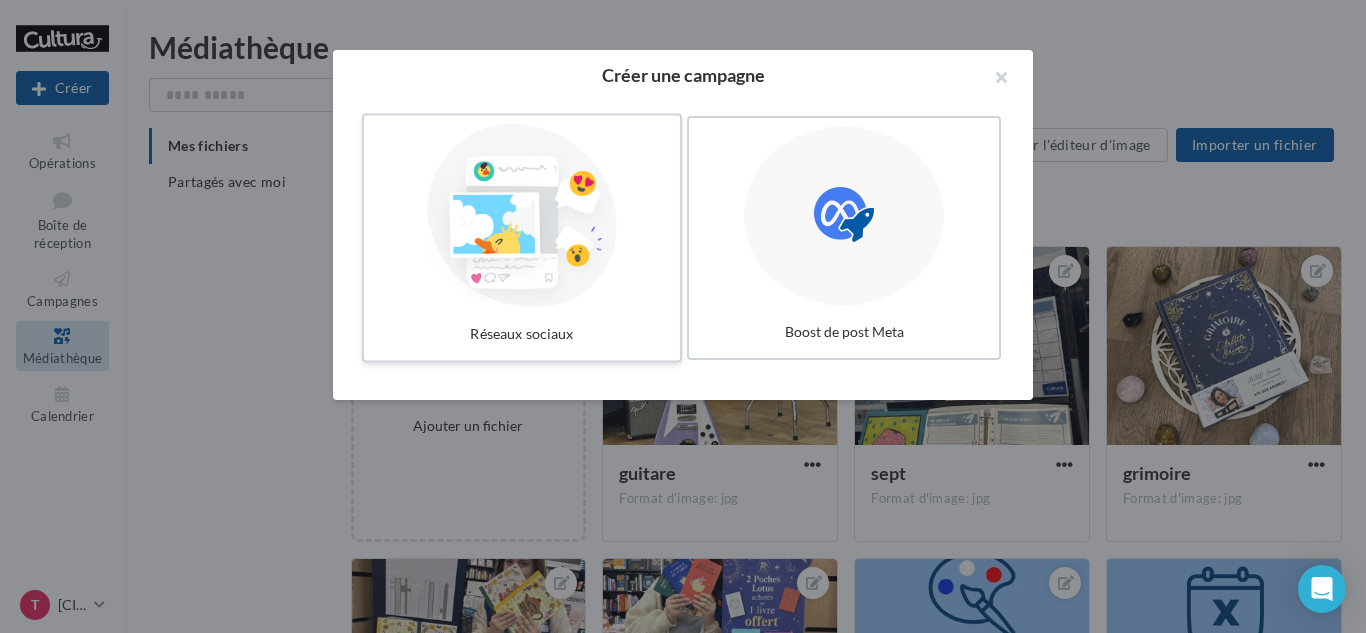 click at bounding box center [522, 216] 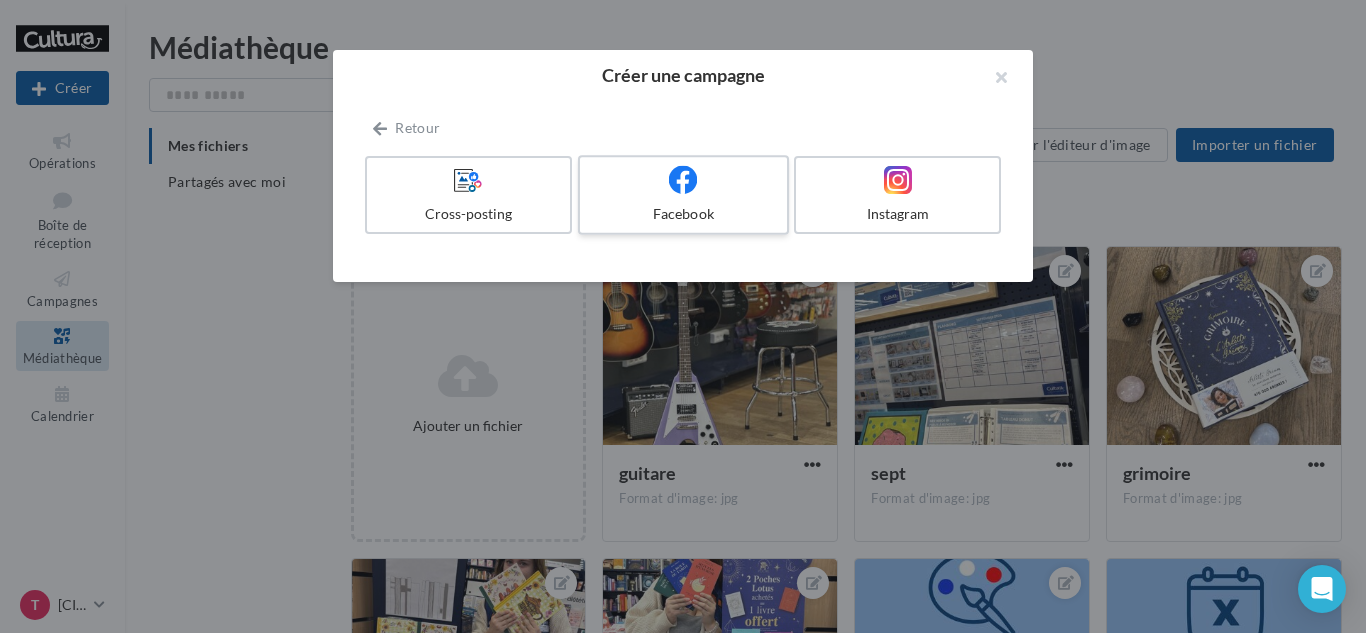 click on "Facebook" at bounding box center (683, 195) 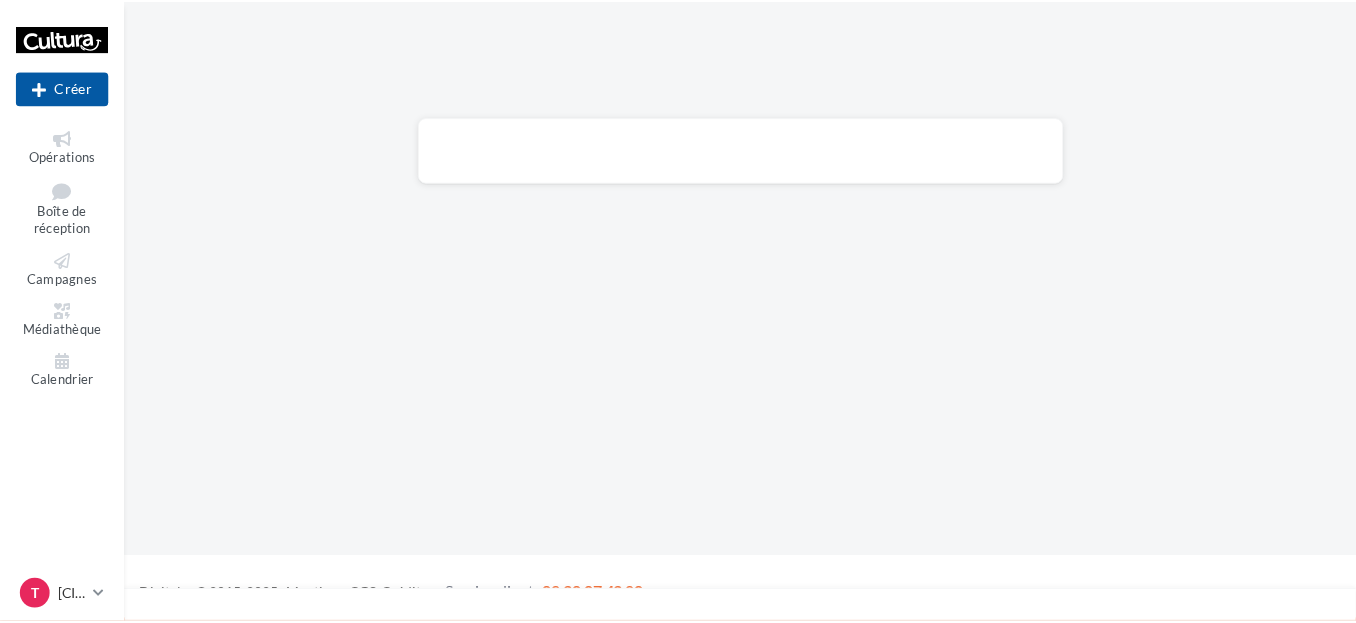 scroll, scrollTop: 0, scrollLeft: 0, axis: both 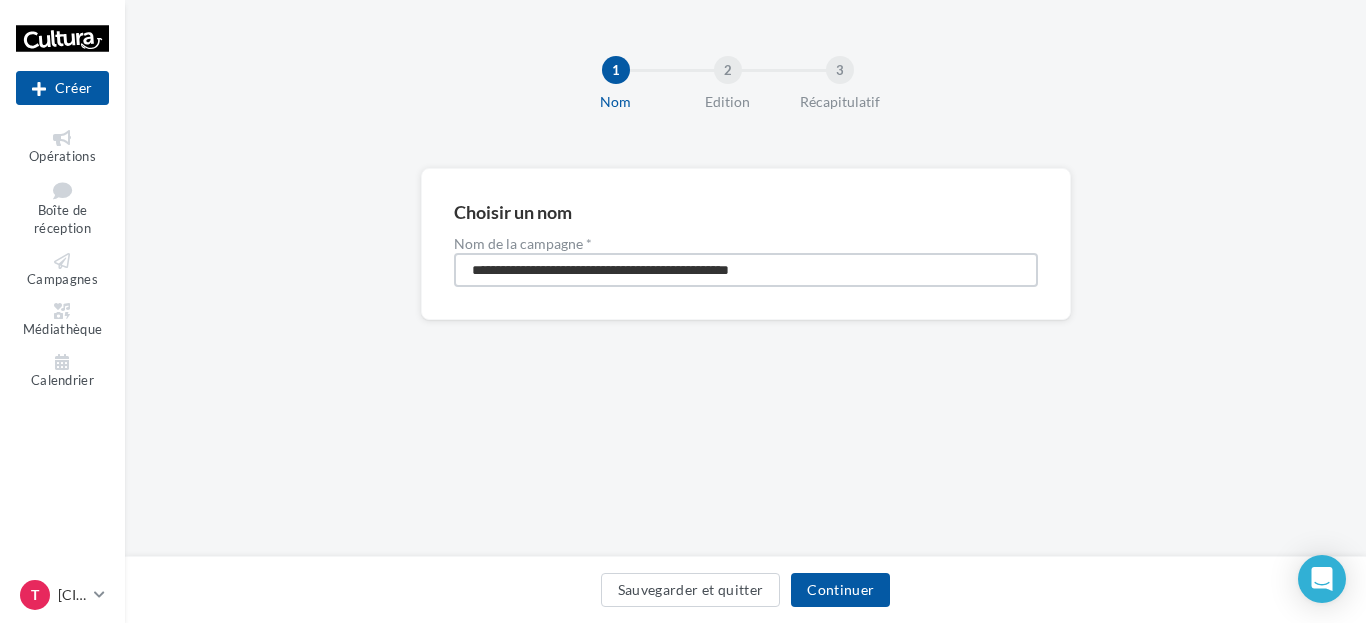 drag, startPoint x: 522, startPoint y: 228, endPoint x: 323, endPoint y: 225, distance: 199.02261 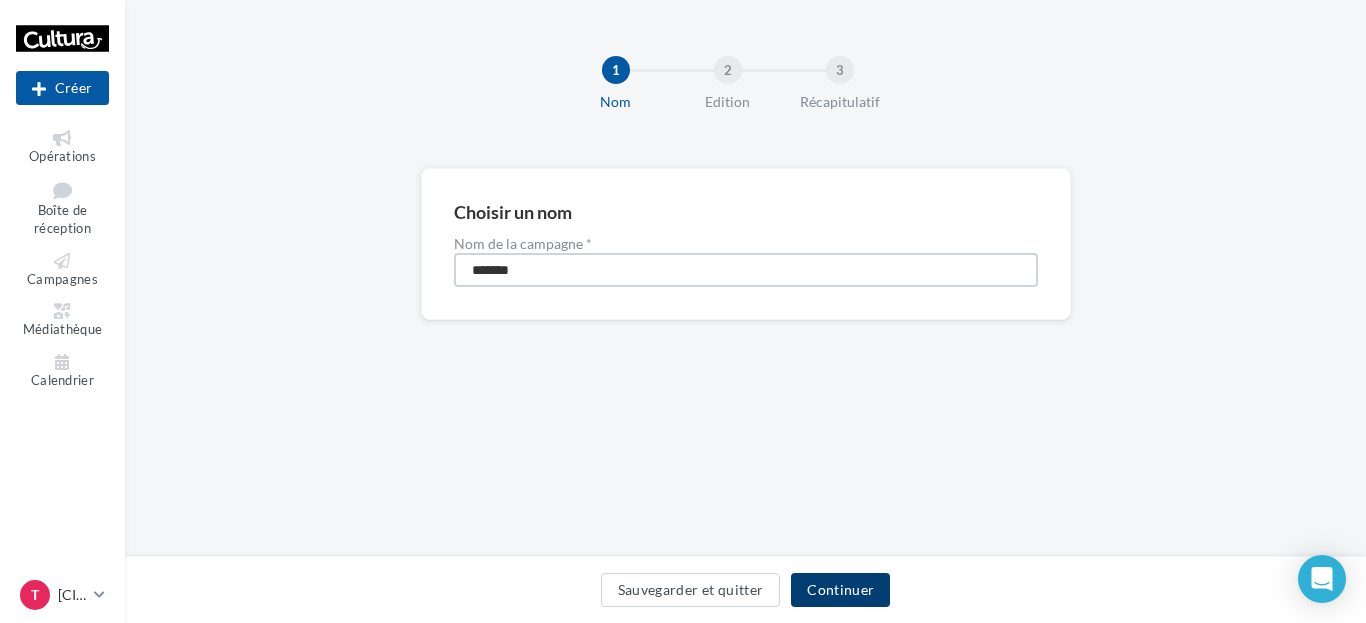 type on "*******" 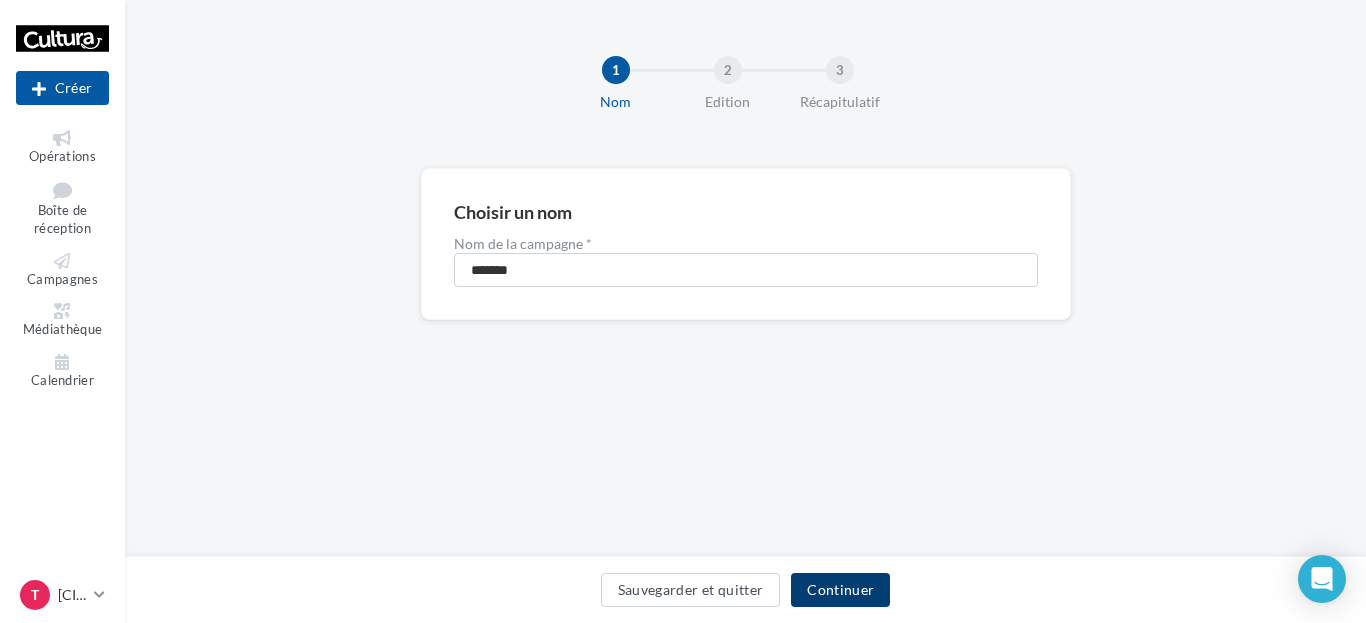 click on "Continuer" at bounding box center (840, 590) 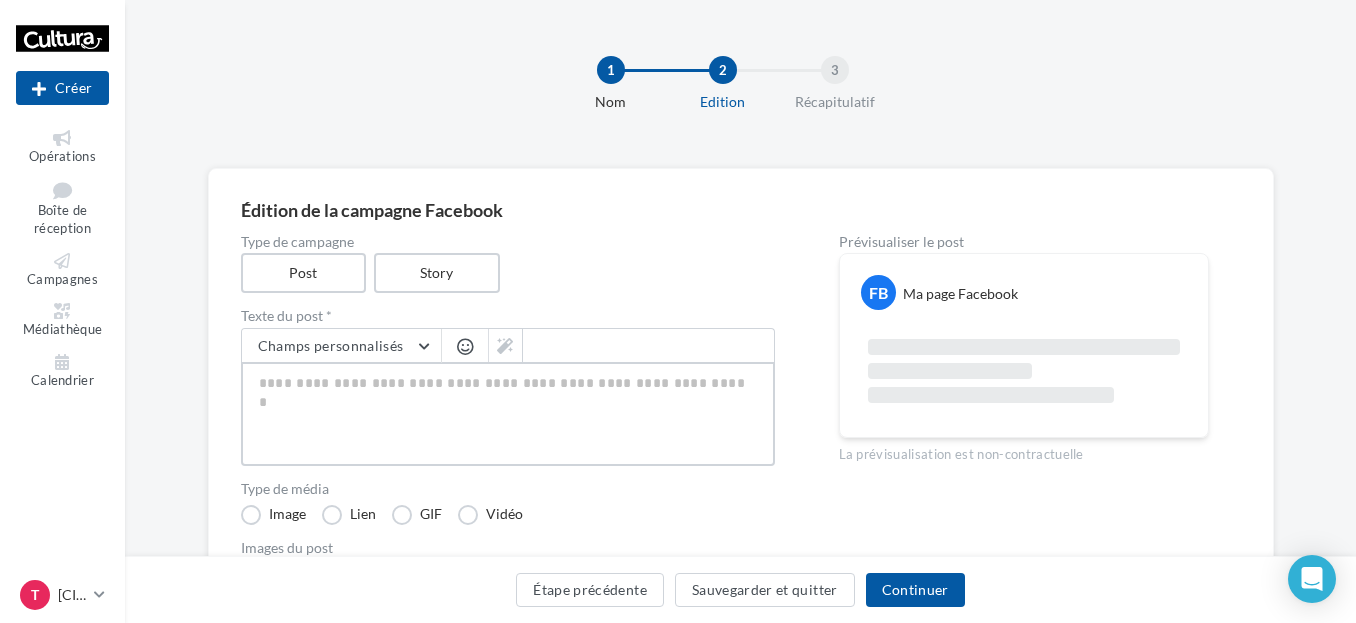 click at bounding box center [508, 414] 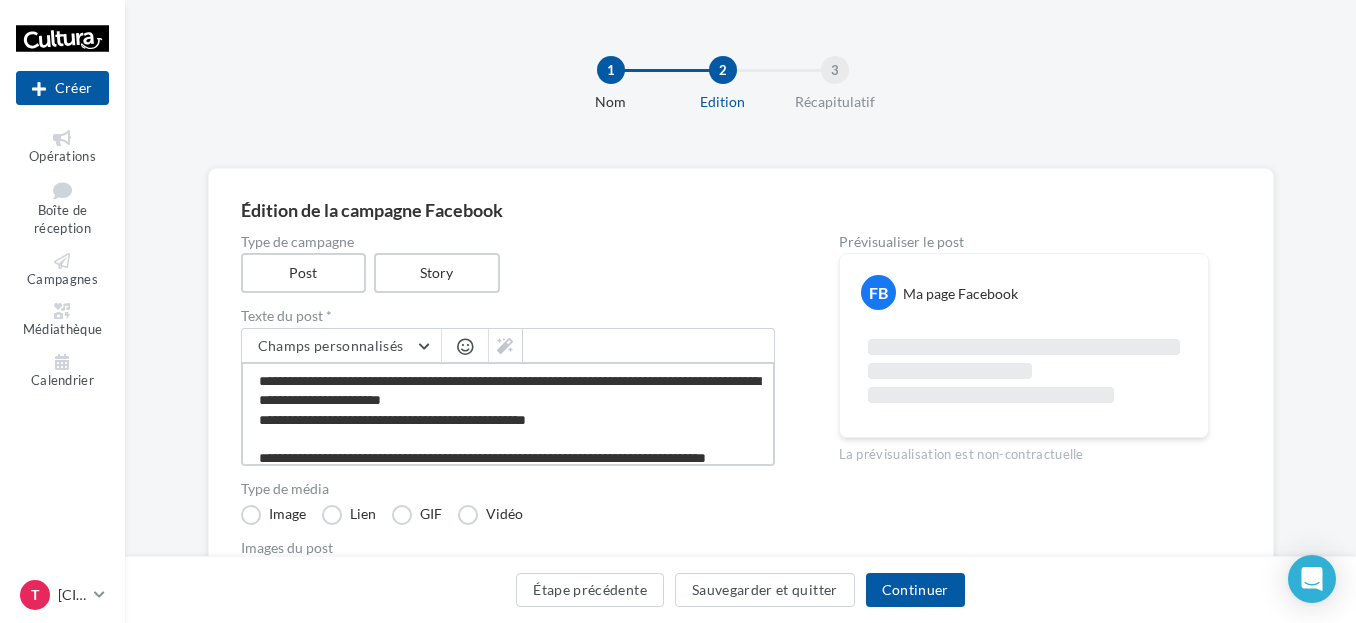 scroll, scrollTop: 12, scrollLeft: 0, axis: vertical 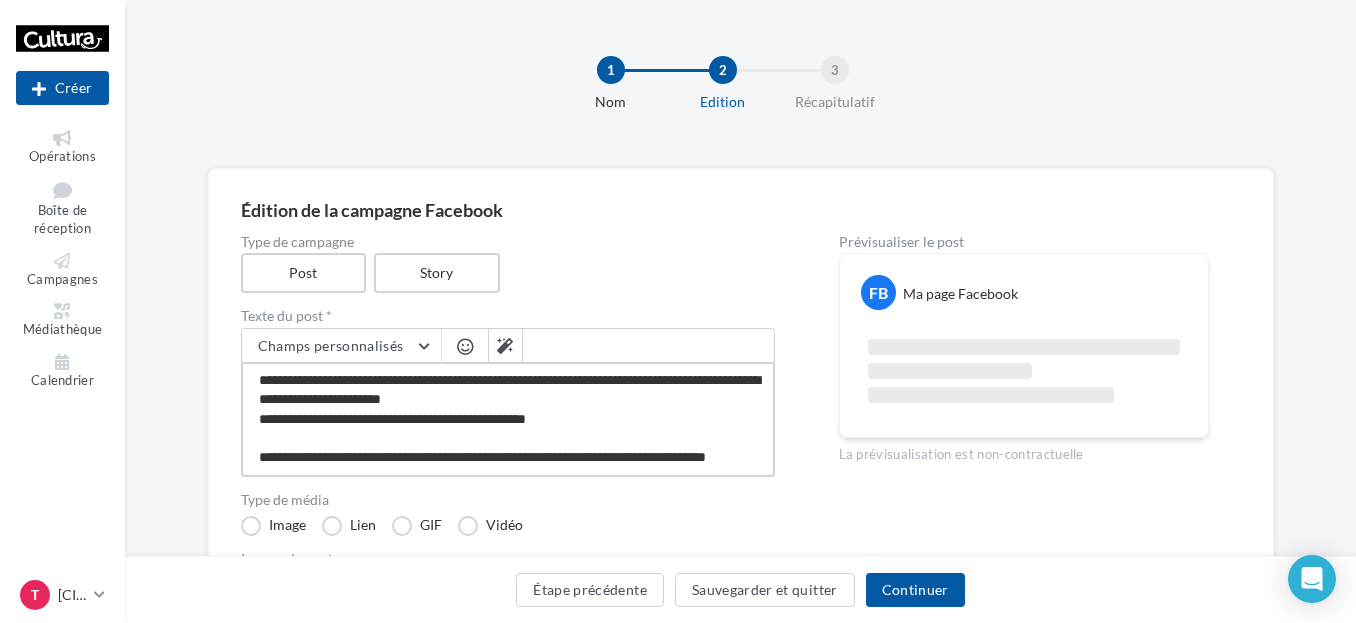 click on "**********" at bounding box center (508, 419) 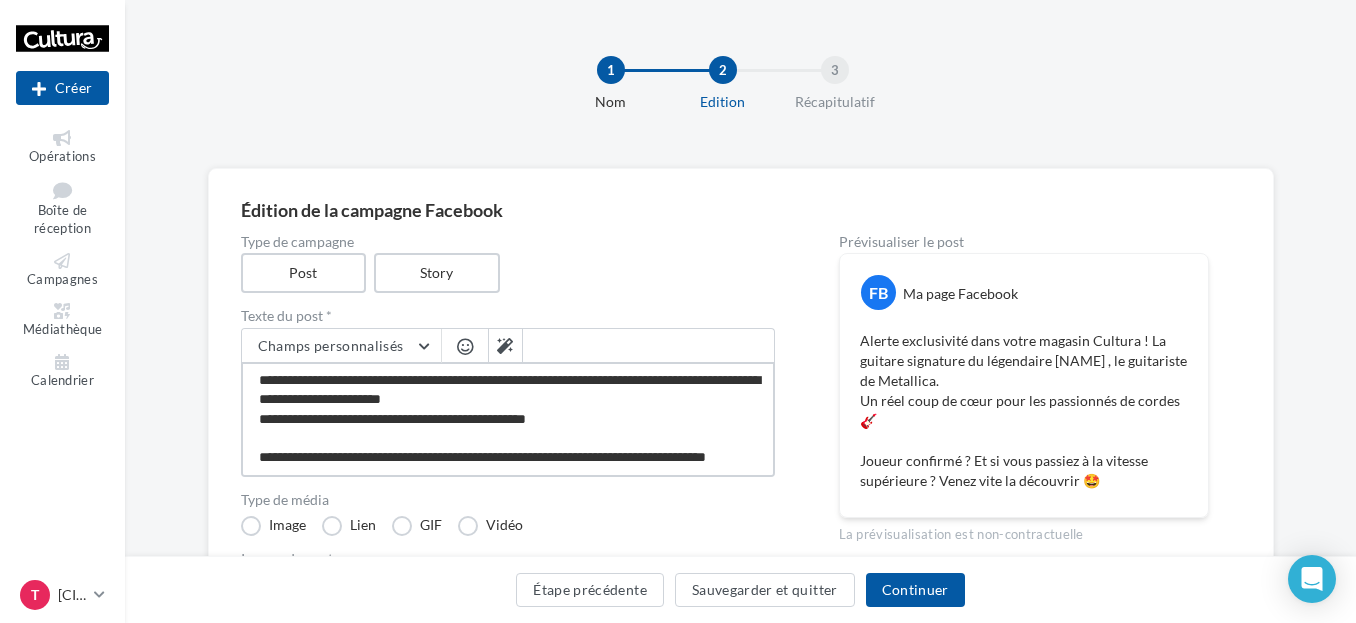 click on "**********" at bounding box center [508, 419] 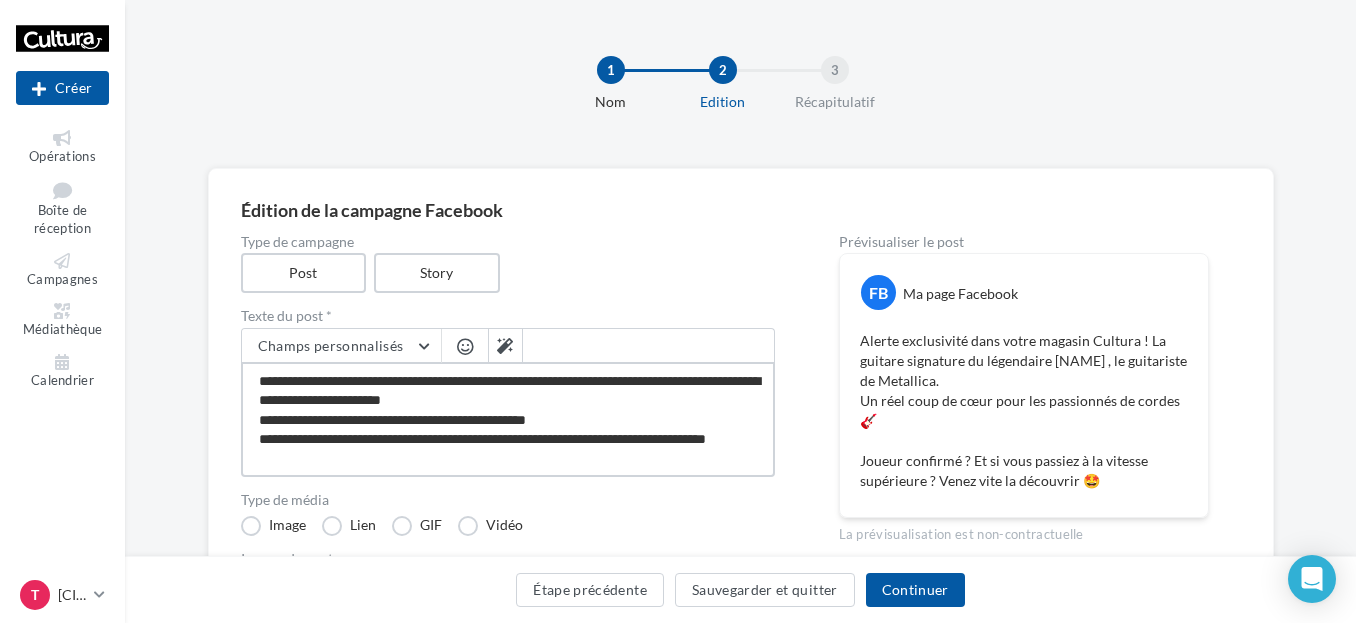 scroll, scrollTop: 1, scrollLeft: 0, axis: vertical 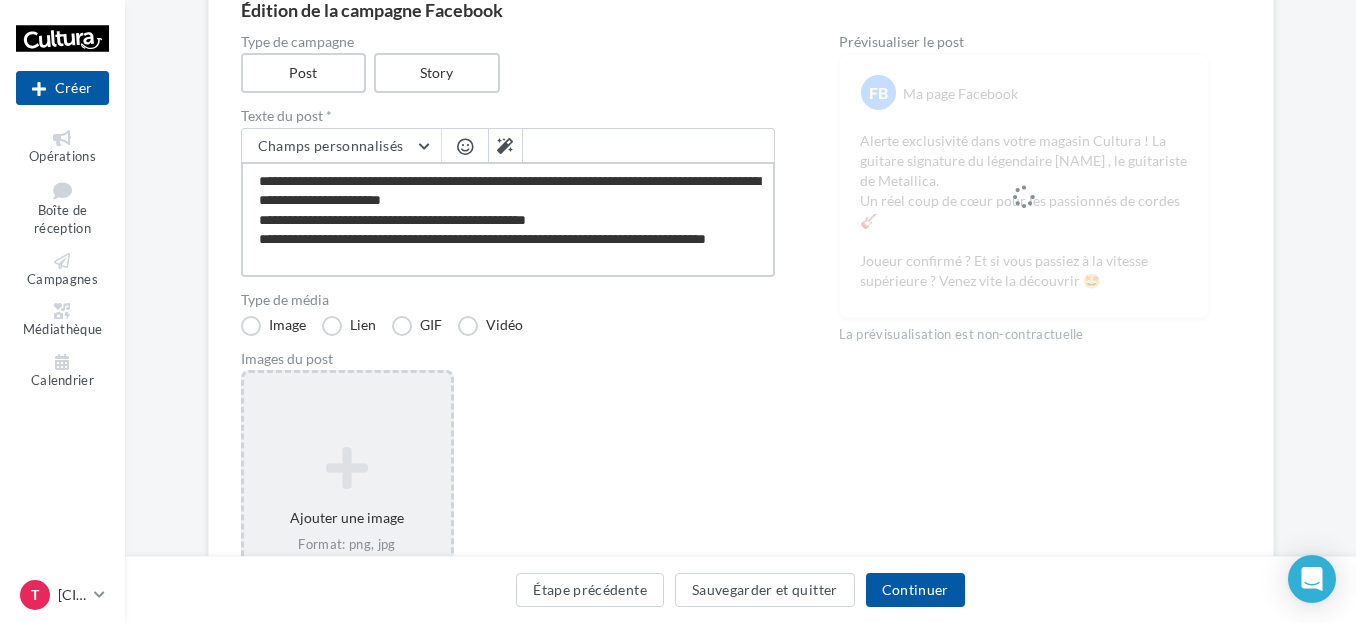 type on "**********" 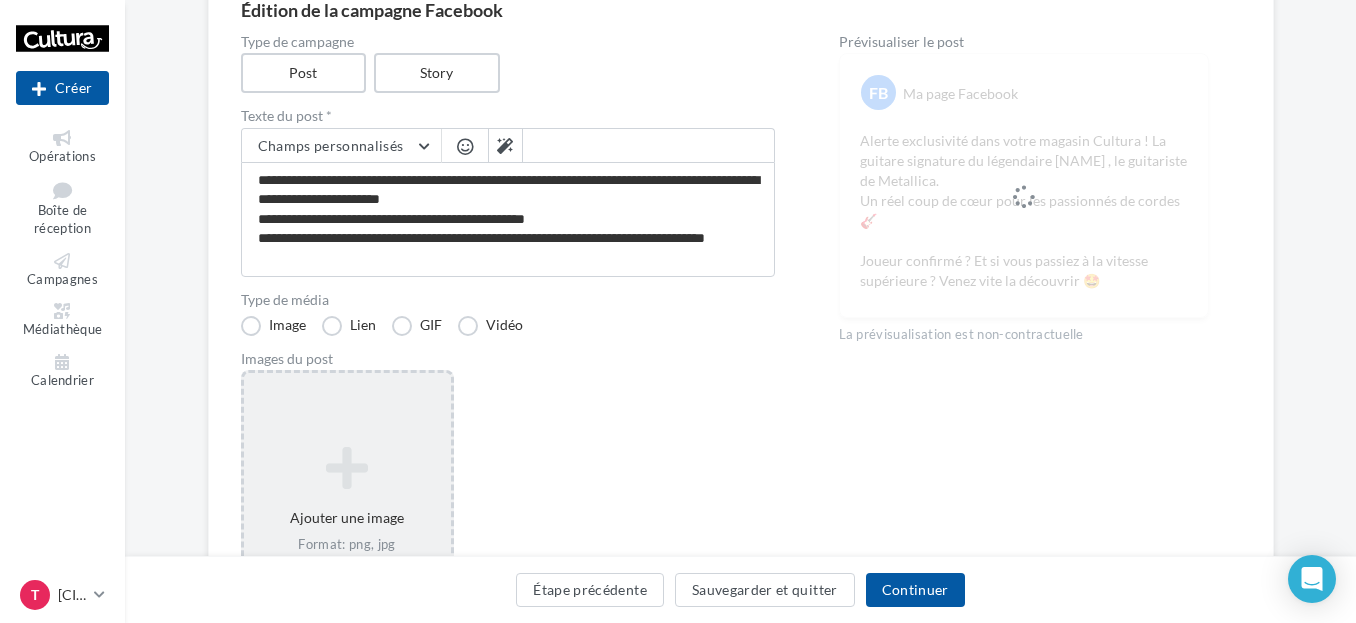 drag, startPoint x: 320, startPoint y: 453, endPoint x: 323, endPoint y: 463, distance: 10.440307 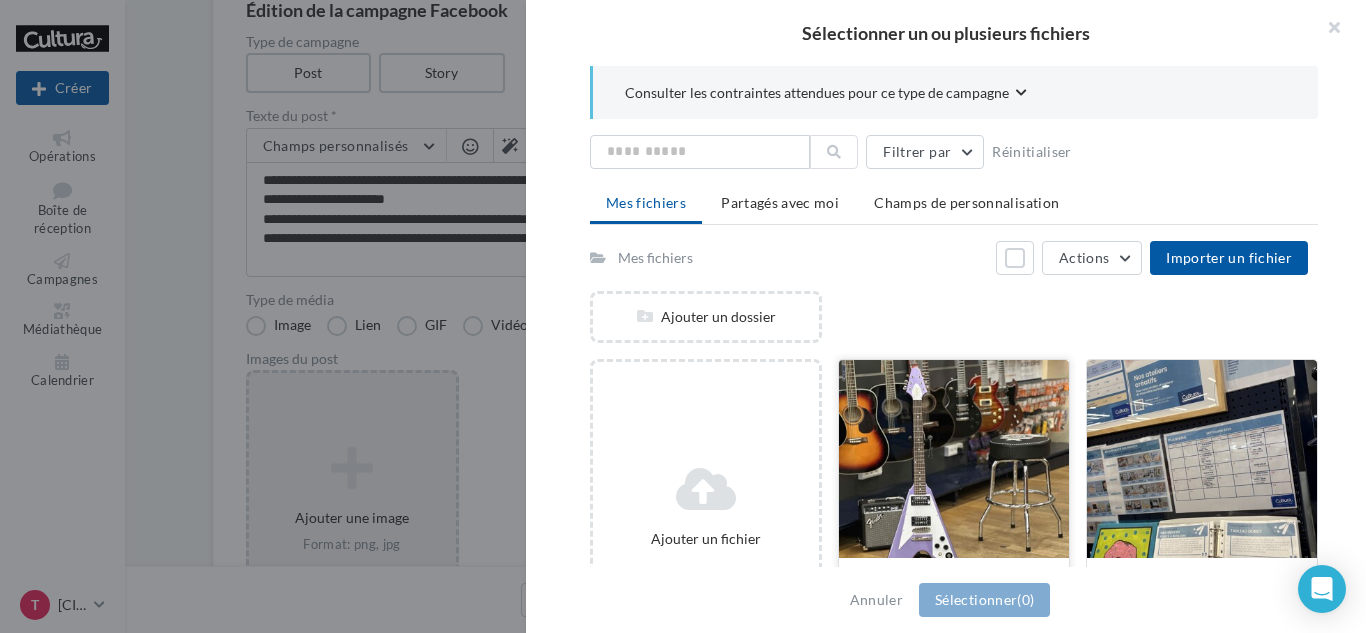click at bounding box center [954, 460] 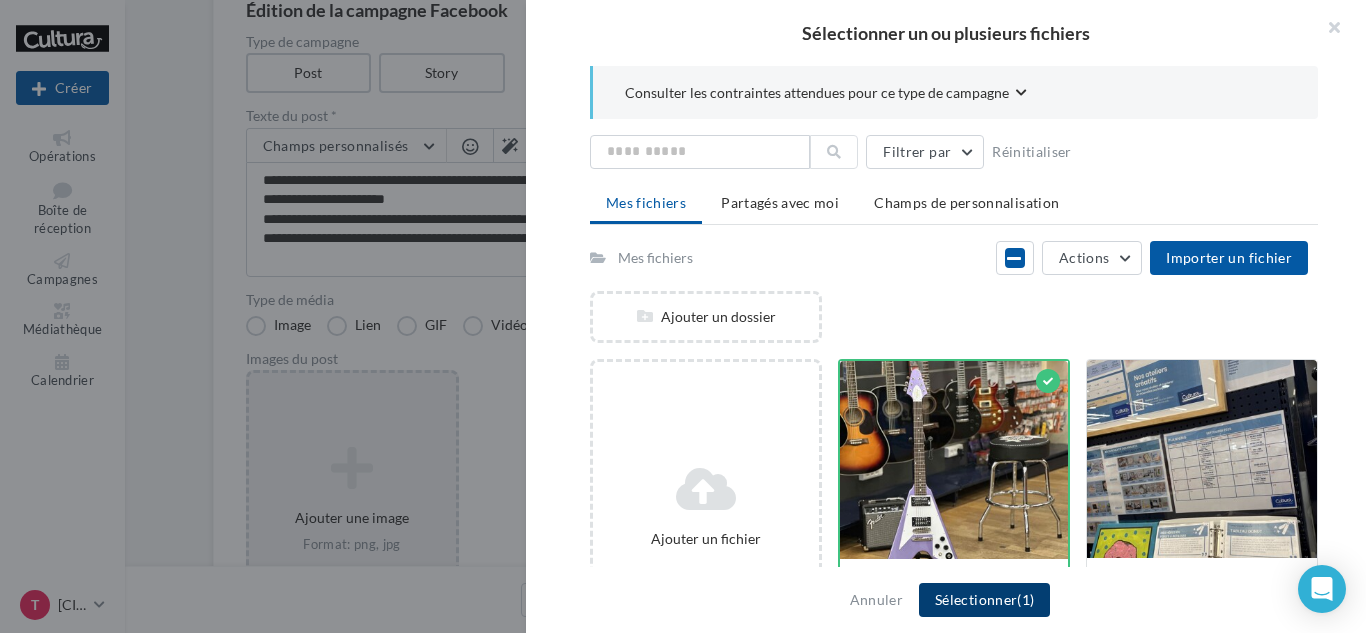 click on "Sélectionner   (1)" at bounding box center (984, 600) 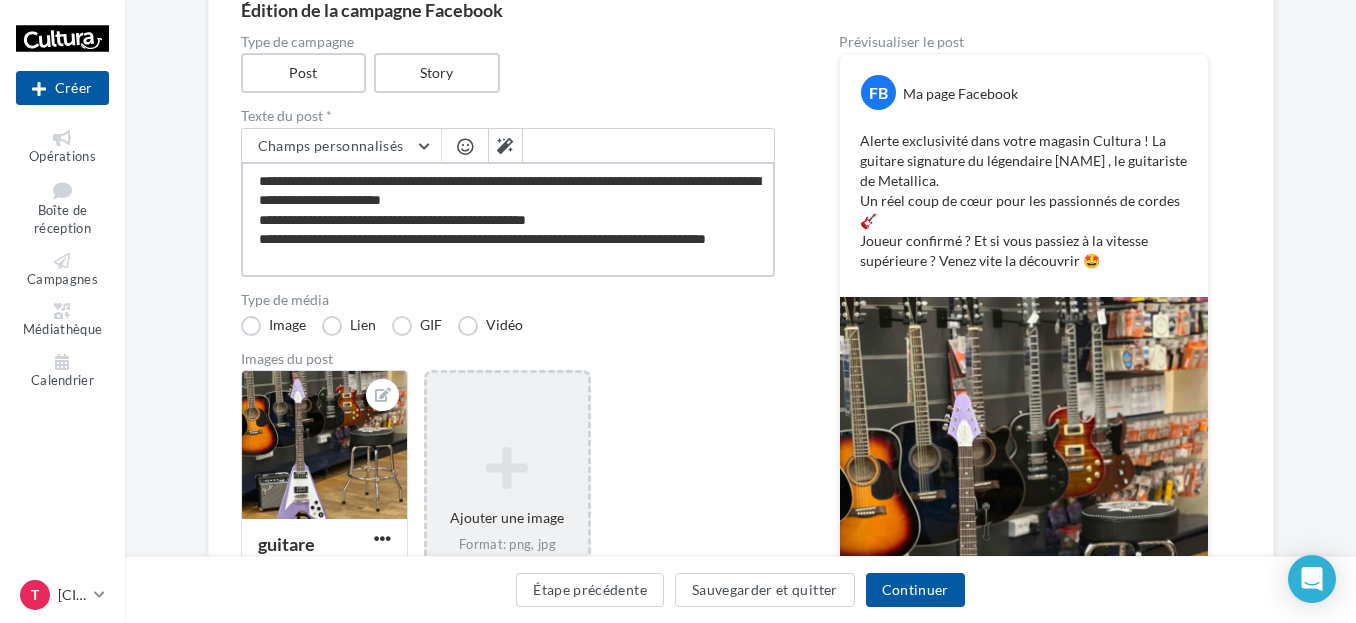 click on "**********" at bounding box center (508, 219) 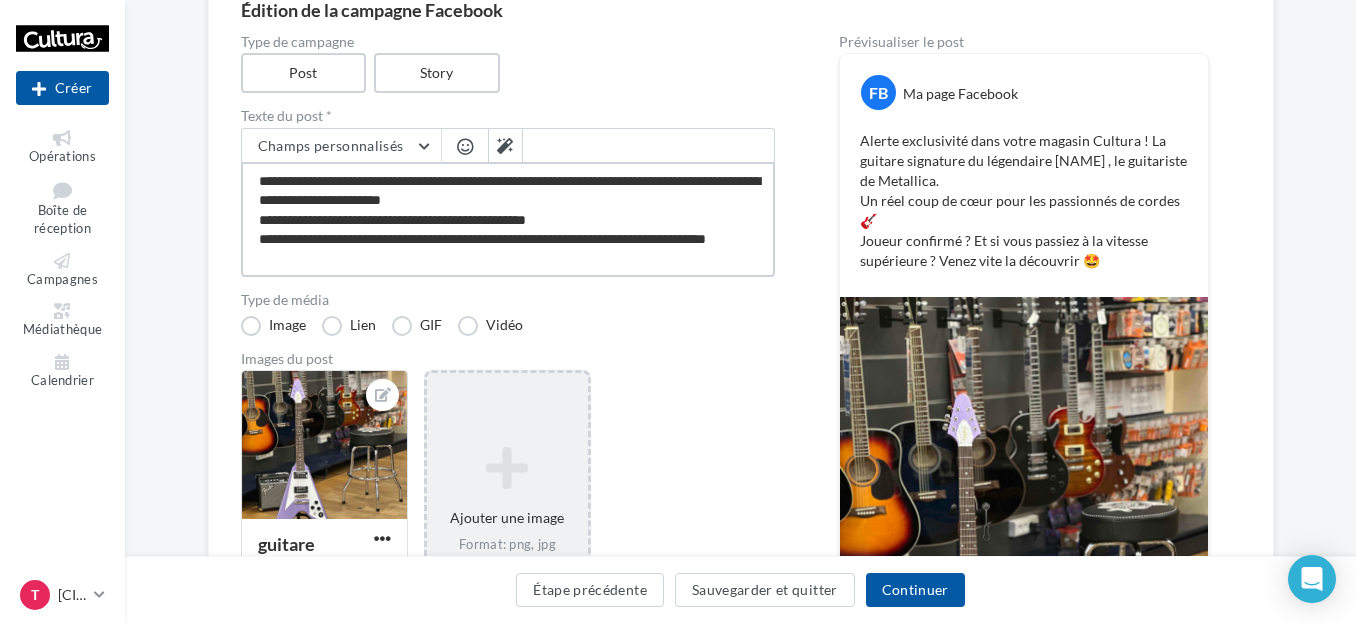 click on "**********" at bounding box center [508, 219] 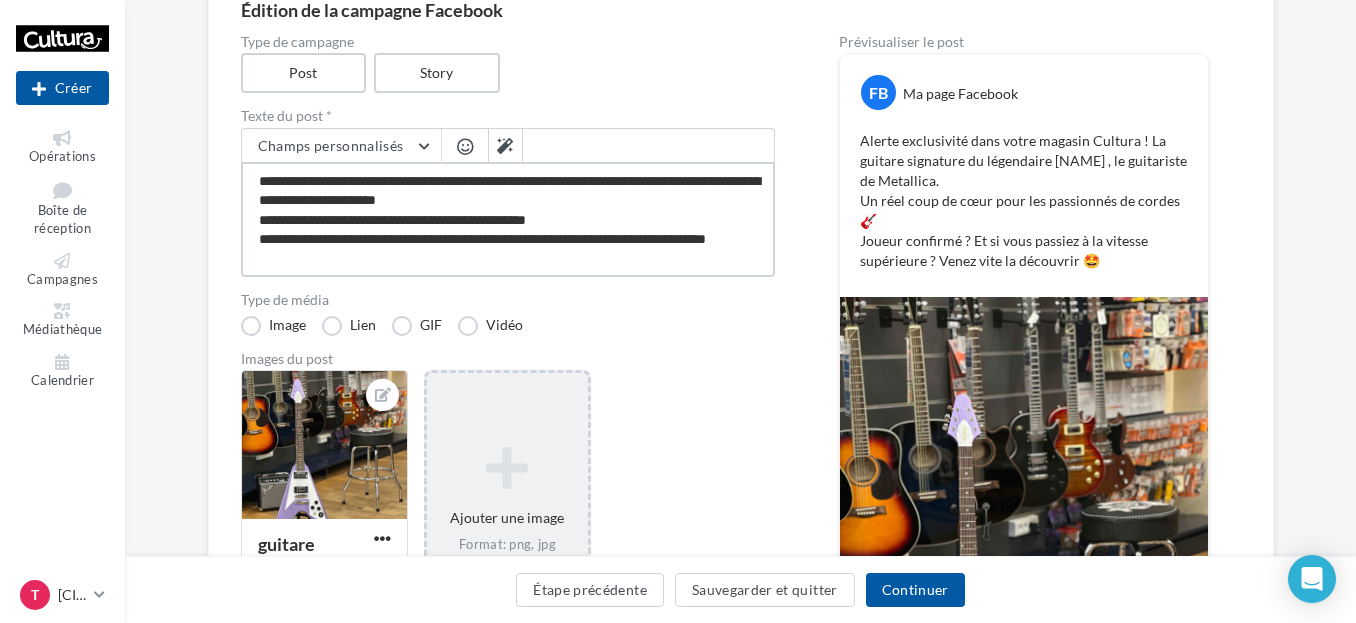 type on "**********" 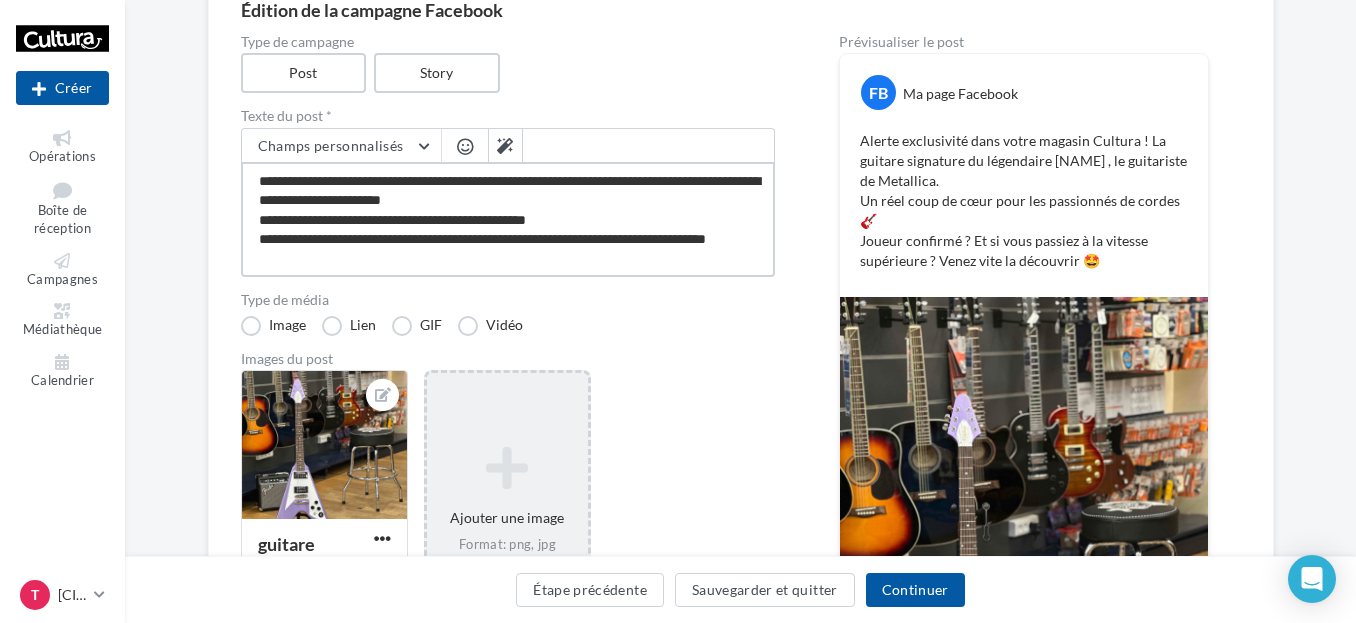 type on "**********" 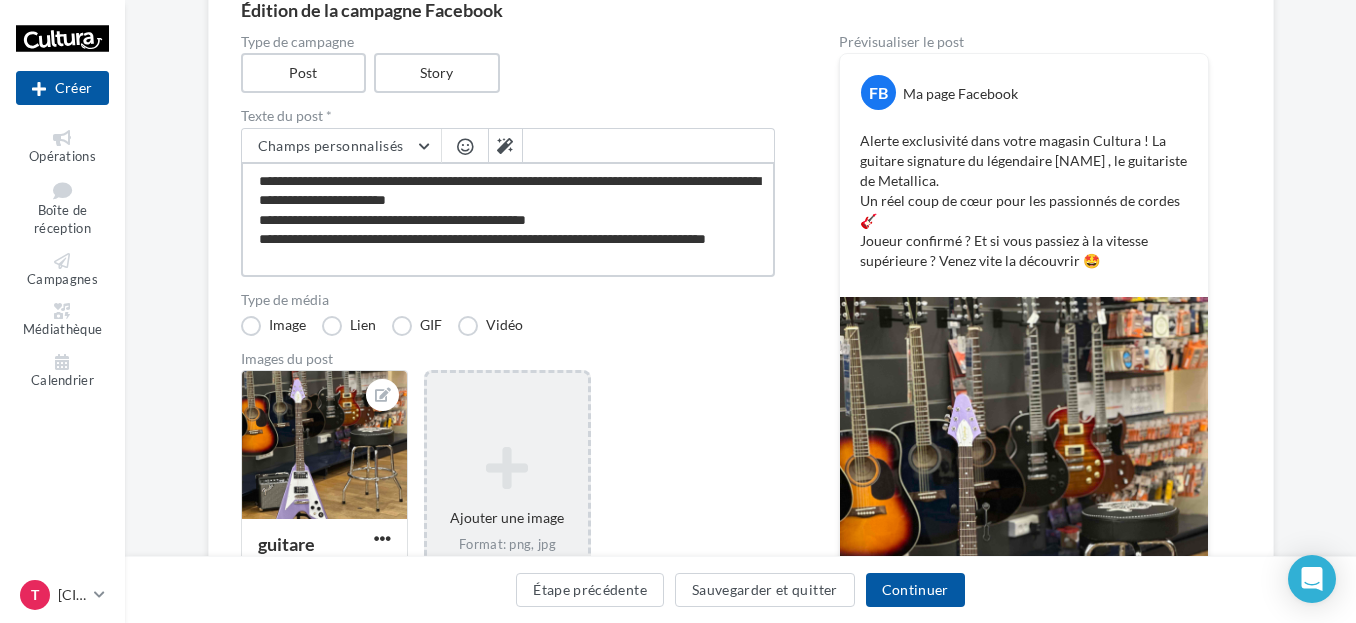 type on "**********" 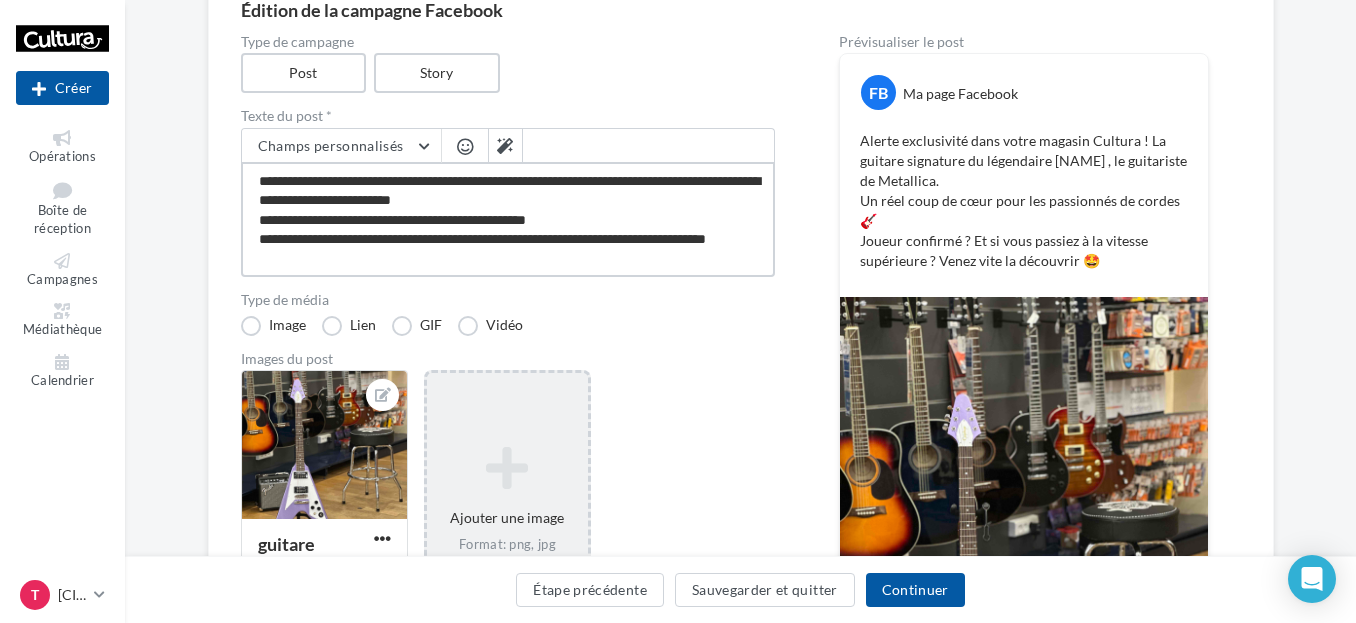 type on "**********" 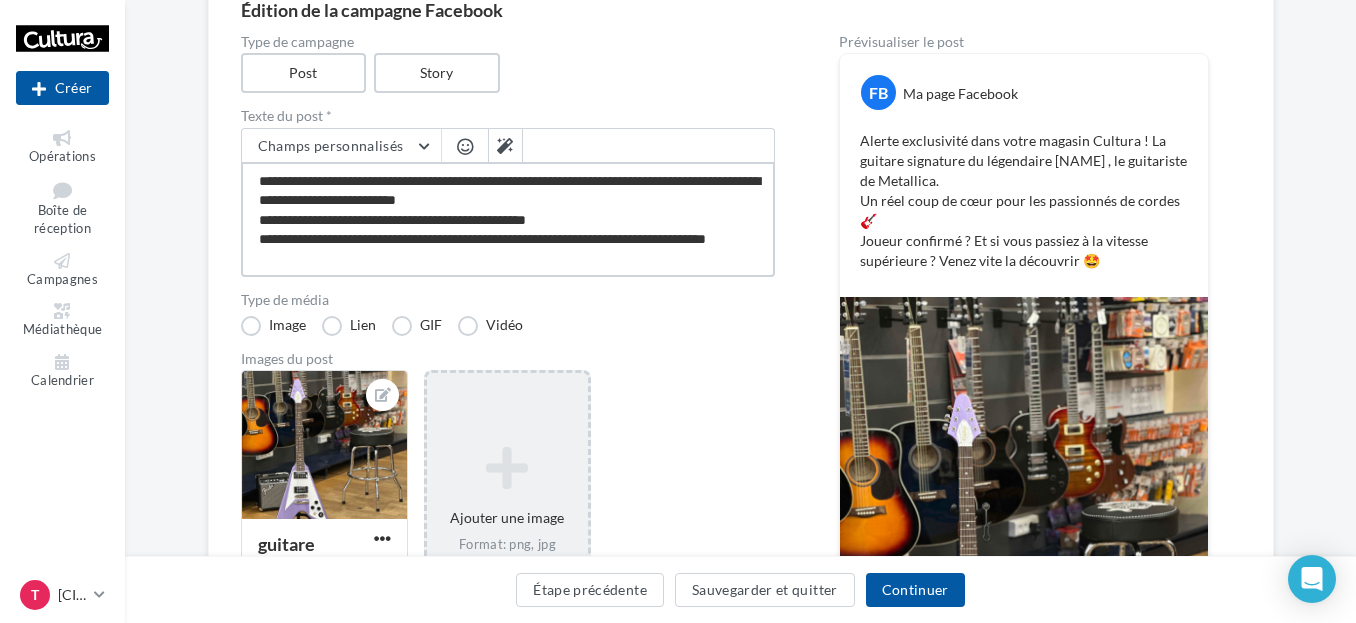 type on "**********" 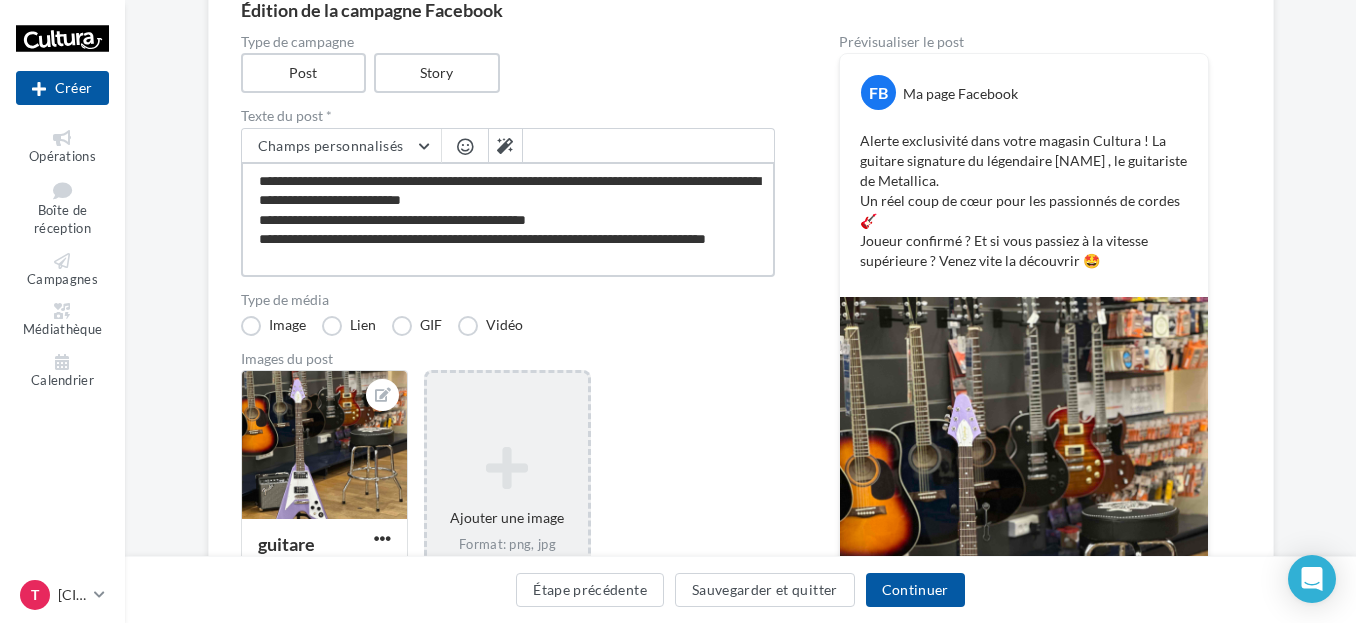 type on "**********" 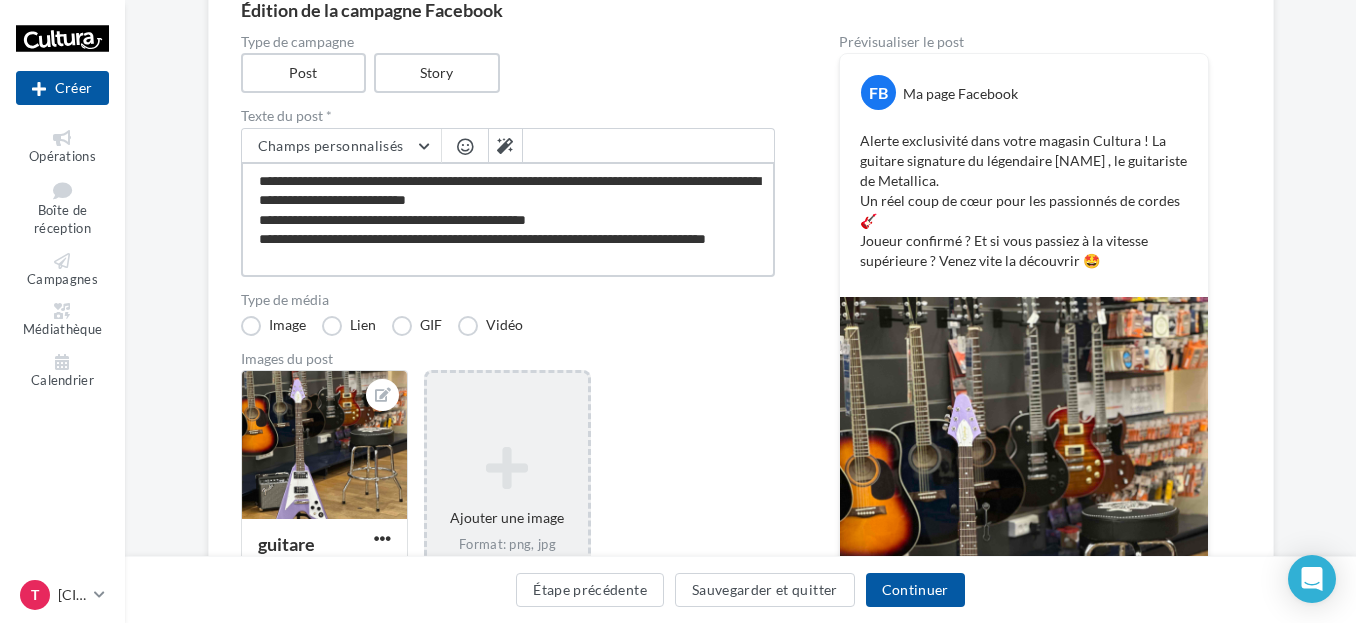 type on "**********" 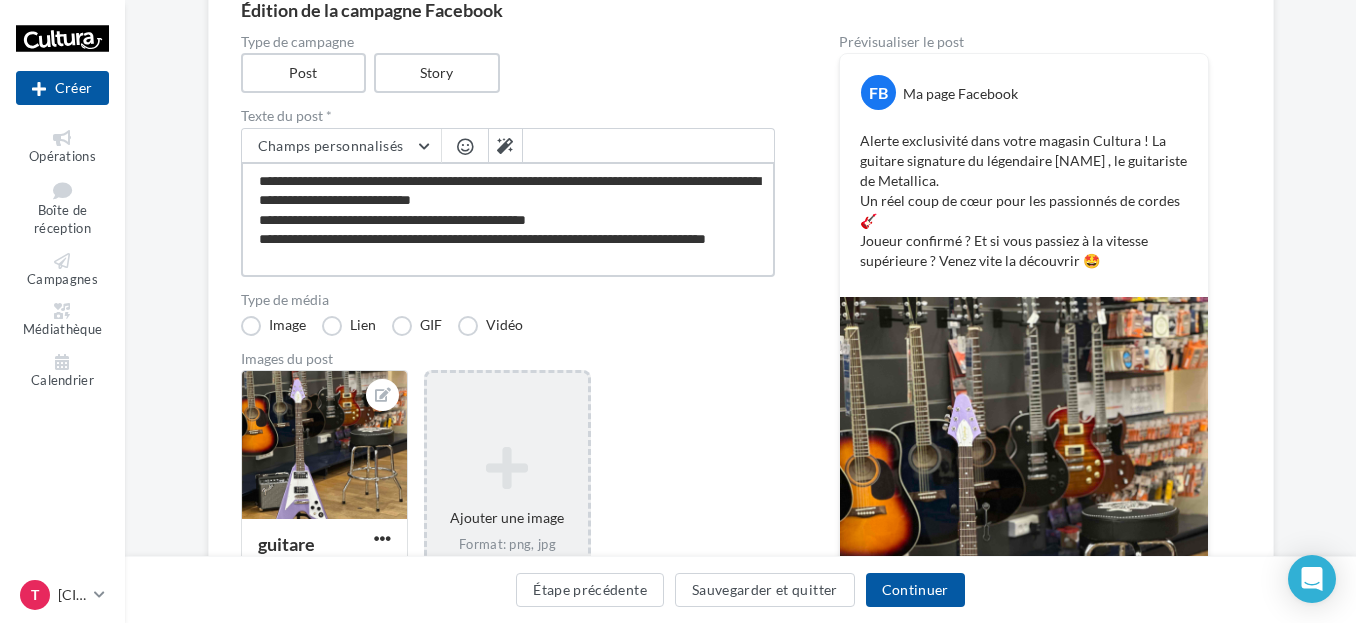 type on "**********" 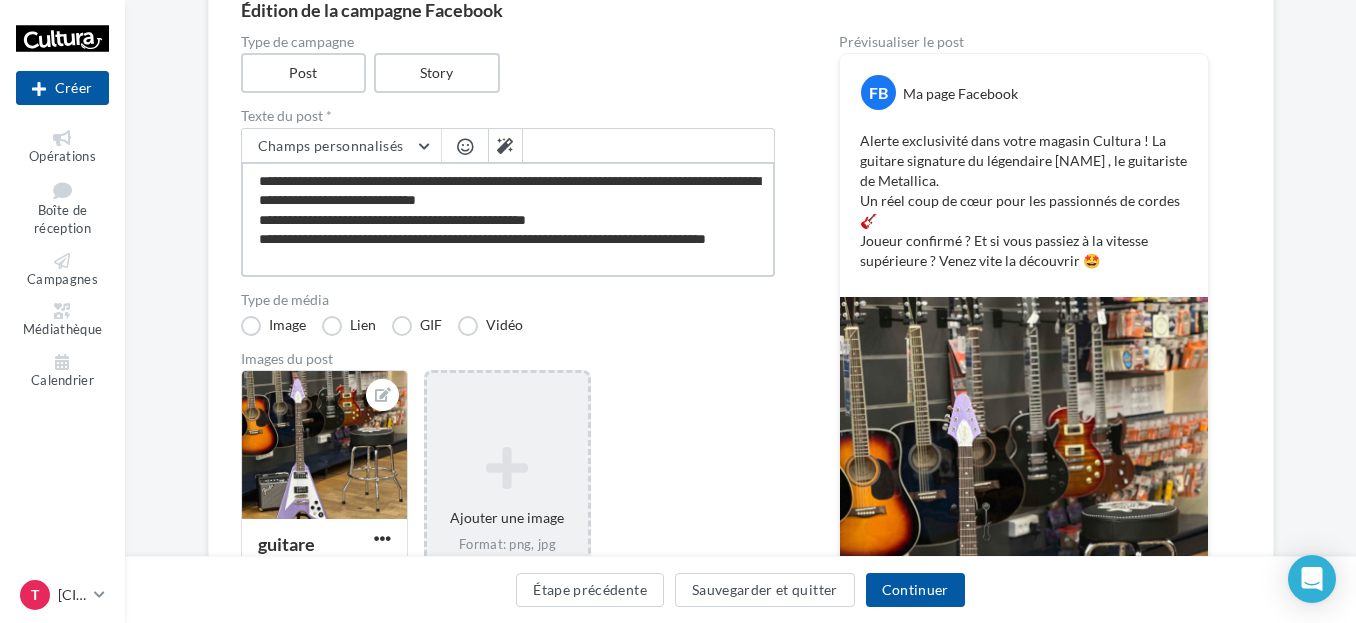 type on "**********" 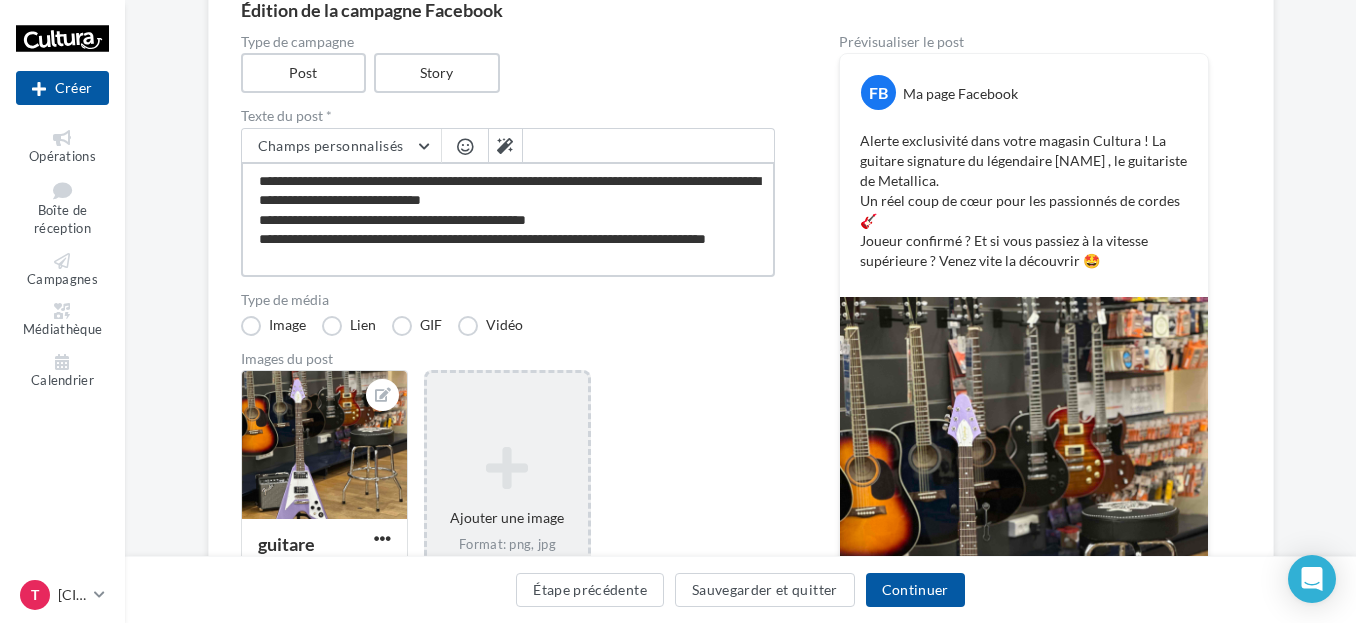 type on "**********" 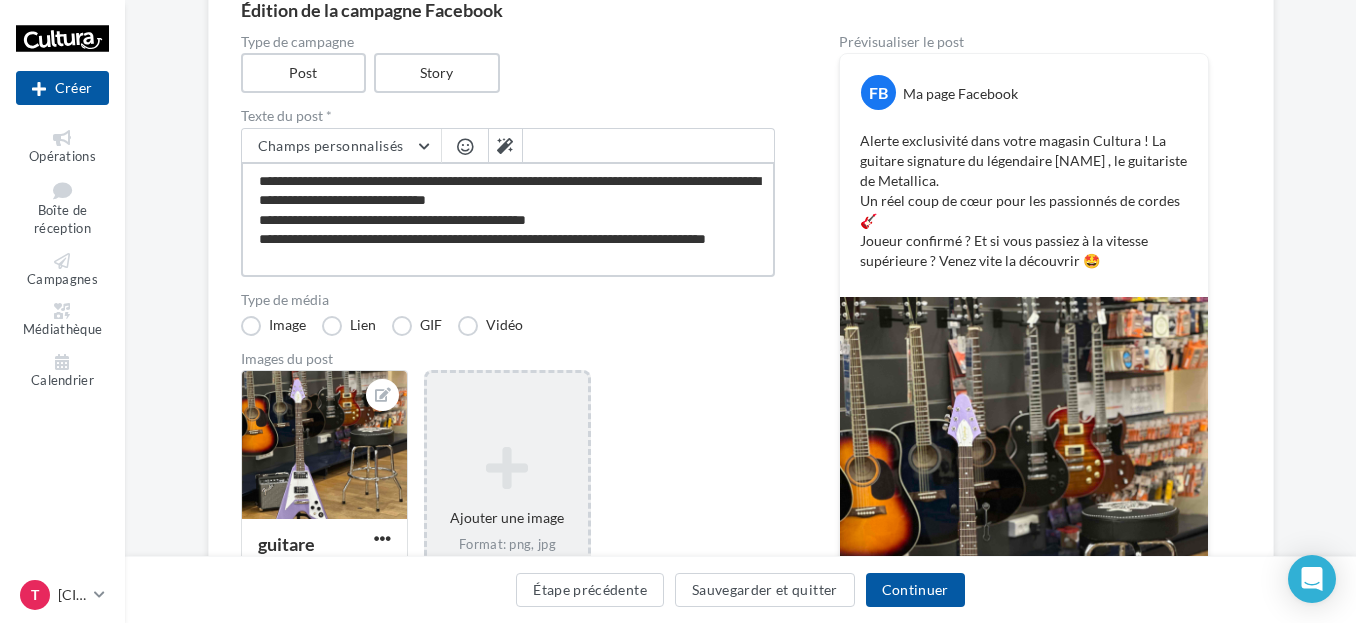 type on "**********" 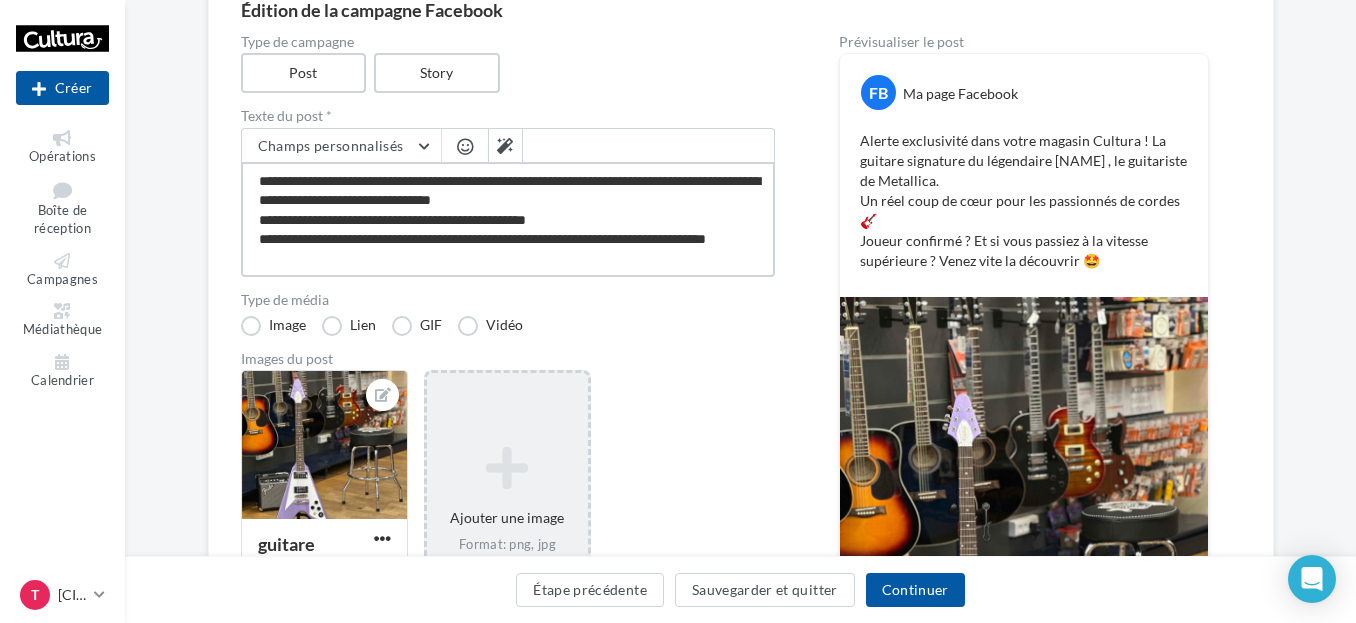 type on "**********" 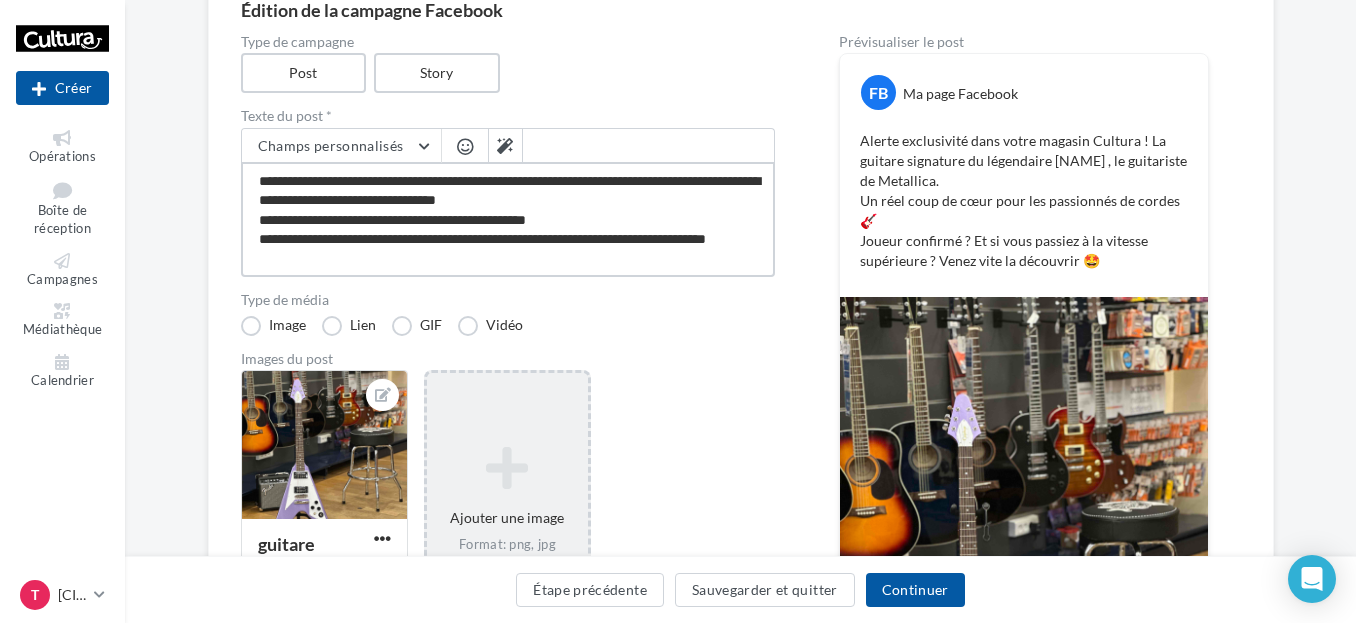 type on "**********" 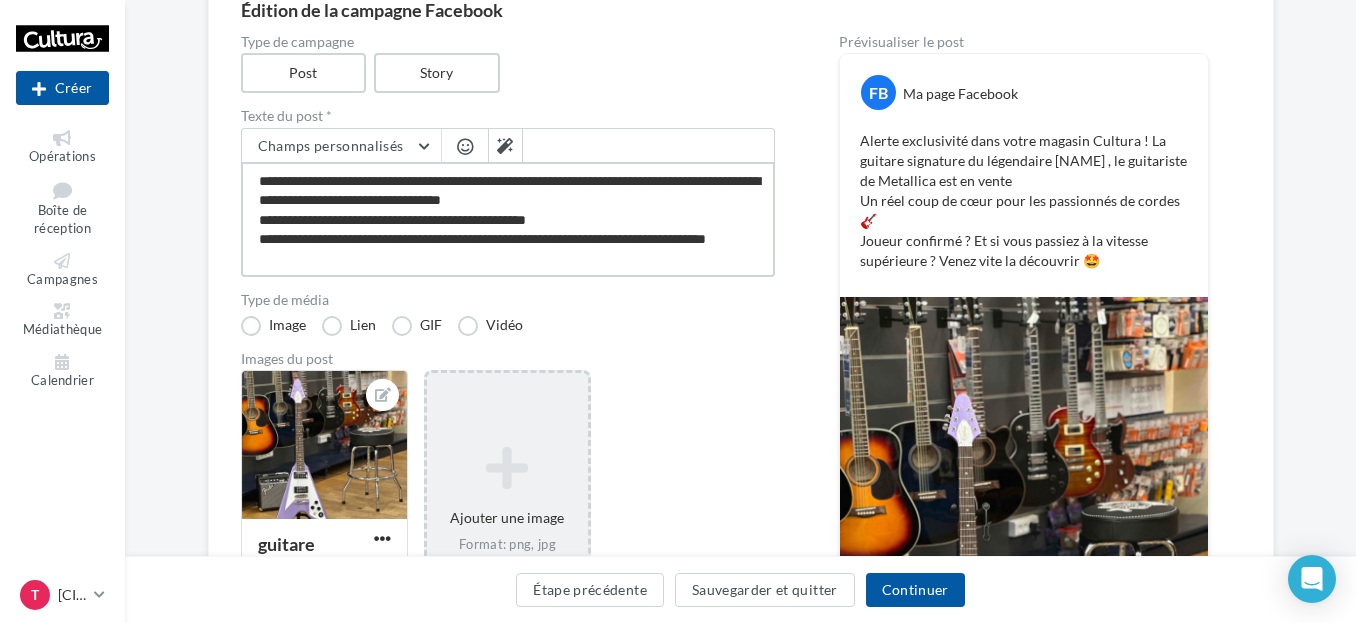 type on "**********" 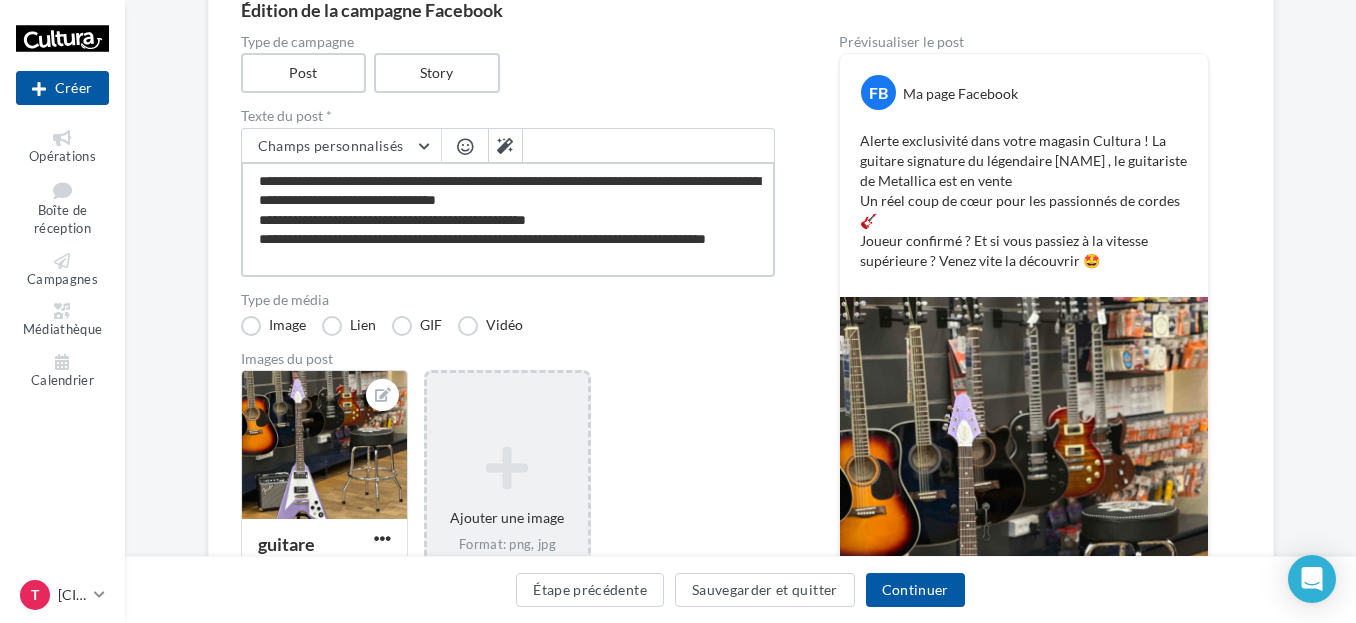 type on "**********" 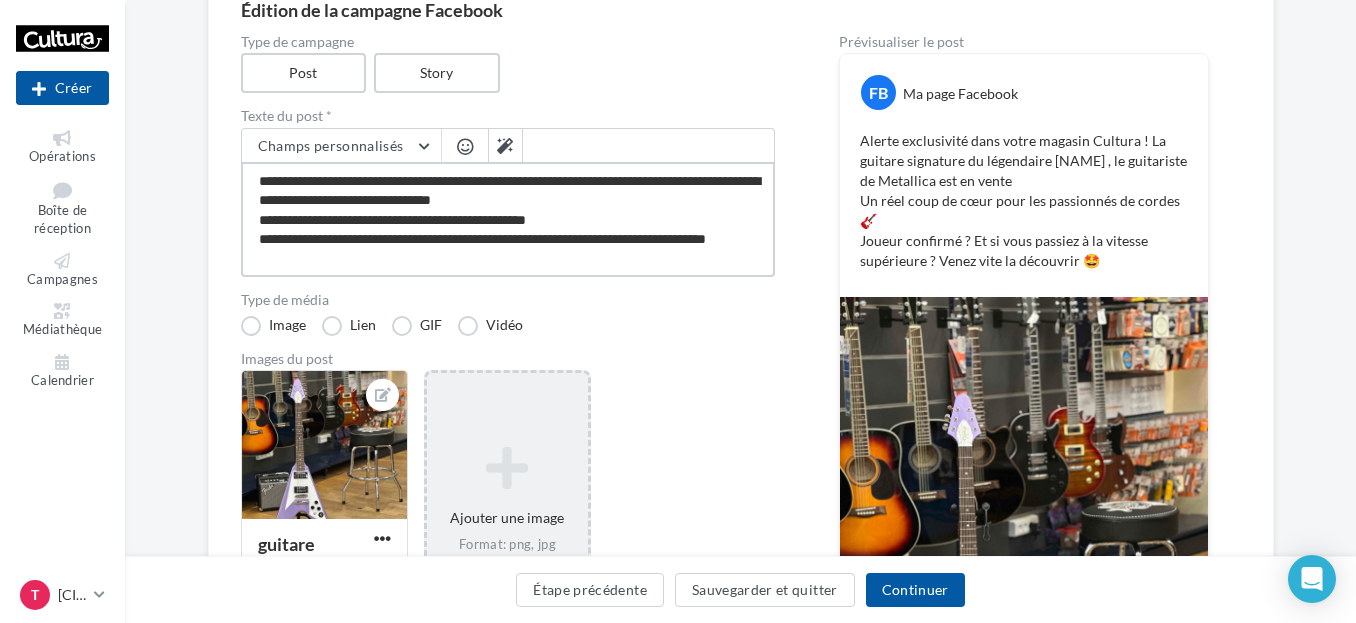 type on "**********" 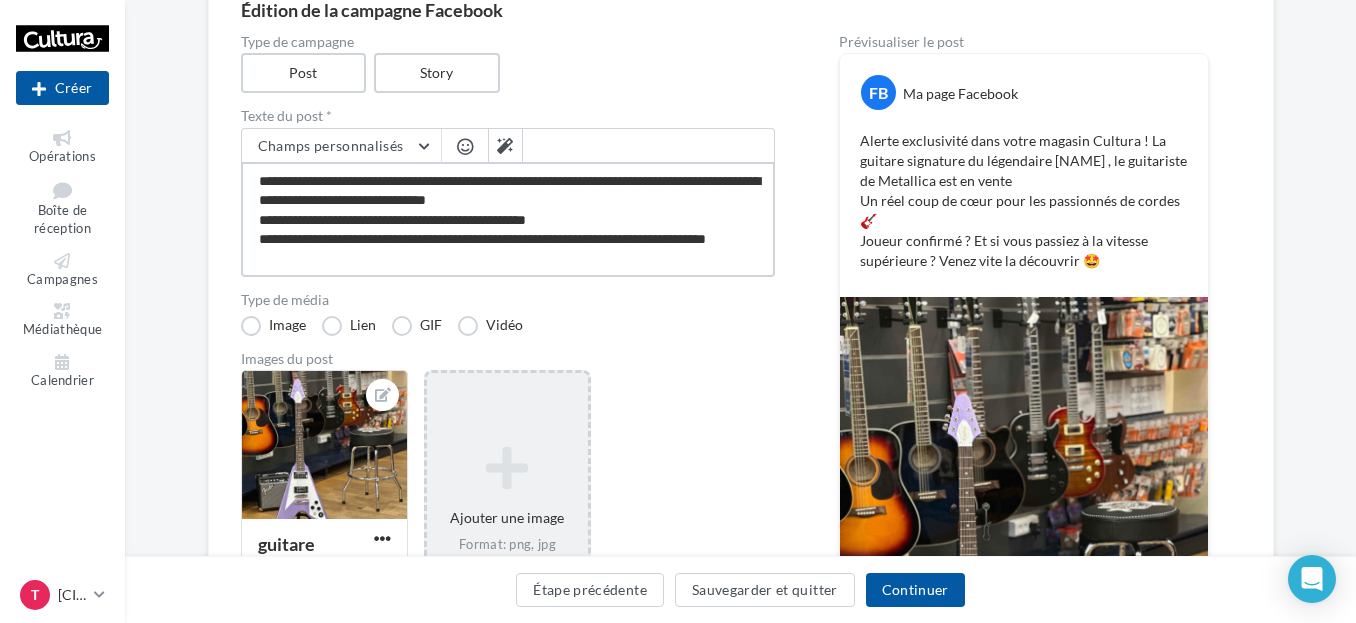 type on "**********" 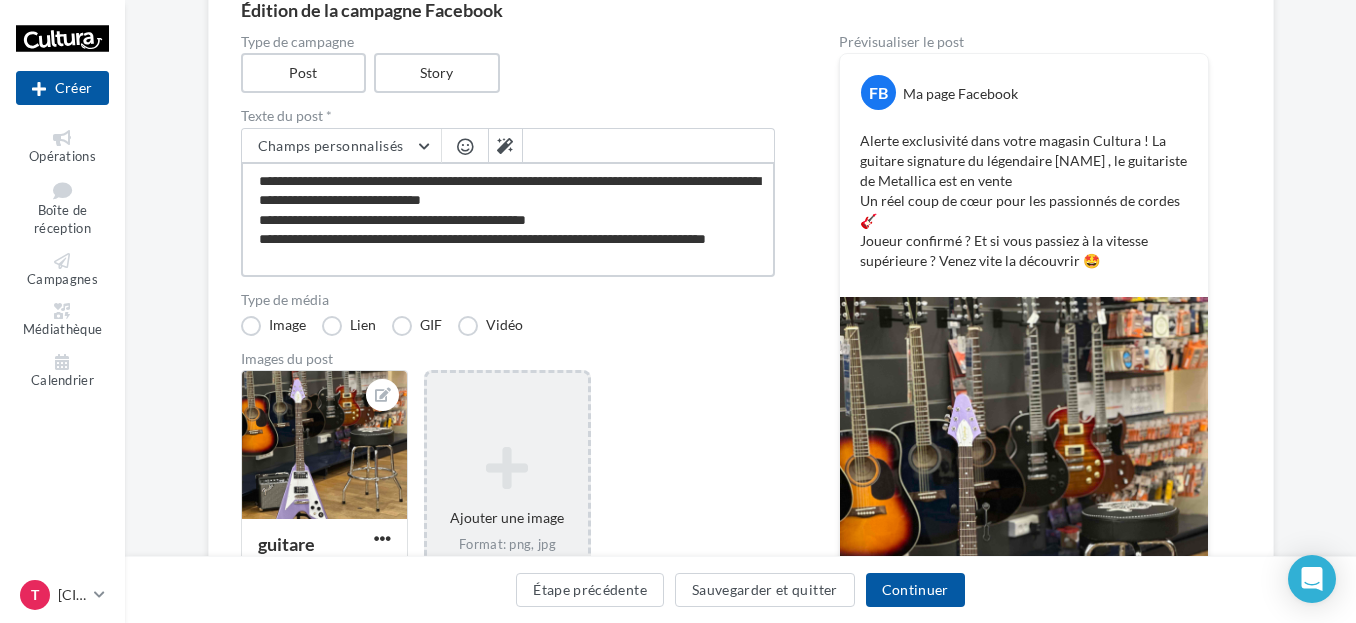 type on "**********" 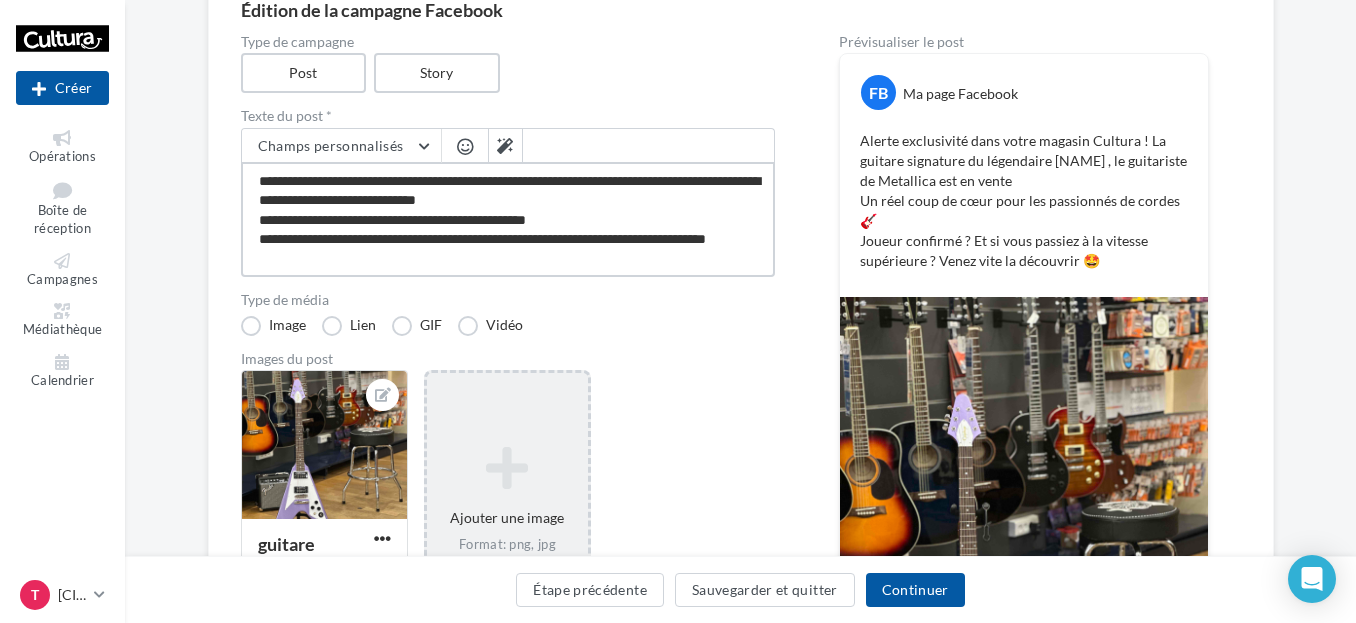 type on "**********" 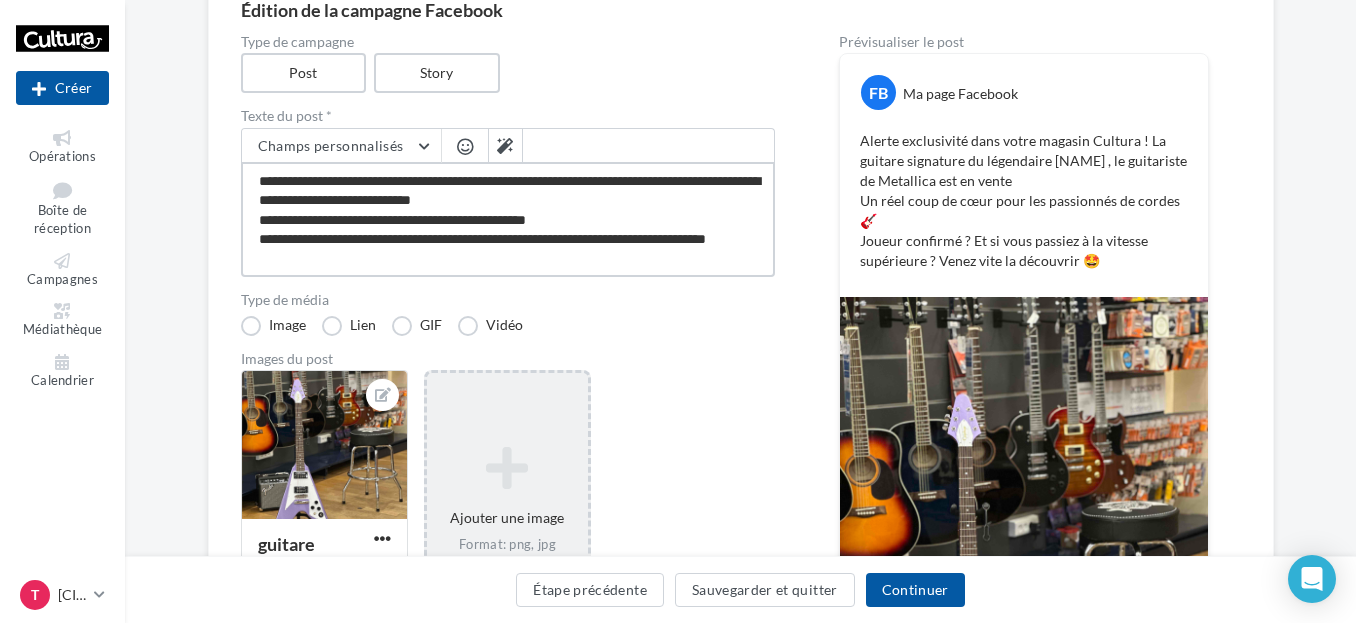 type on "**********" 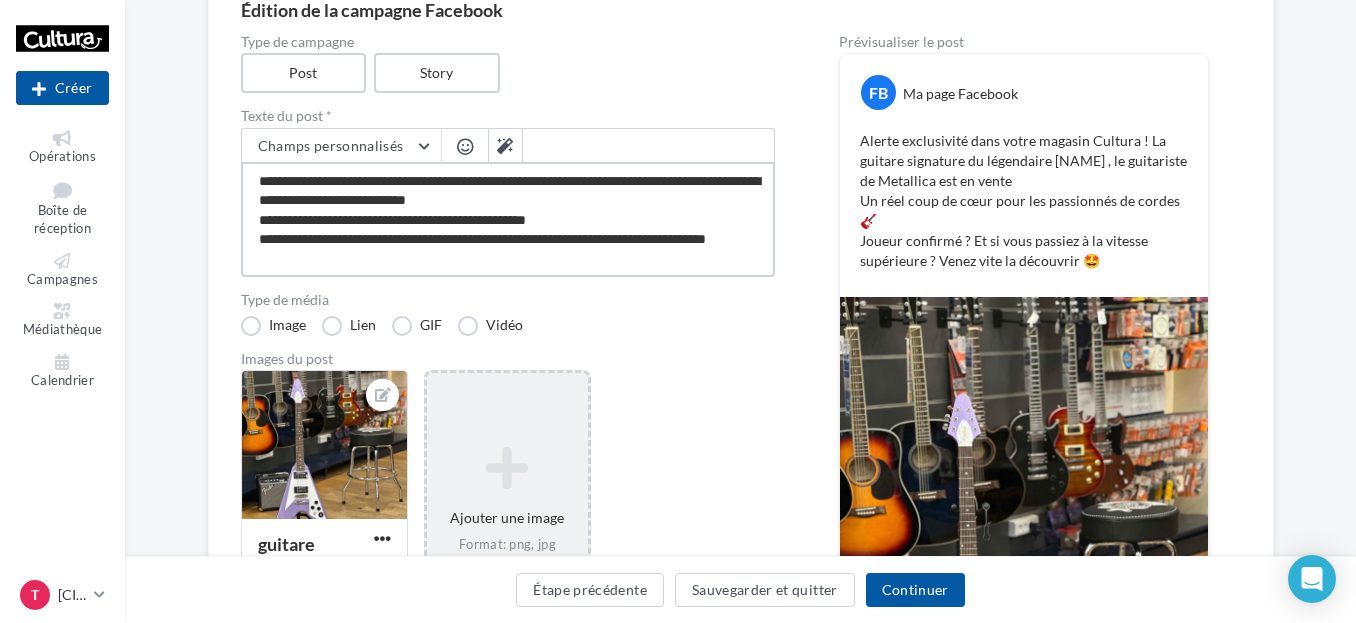 type on "**********" 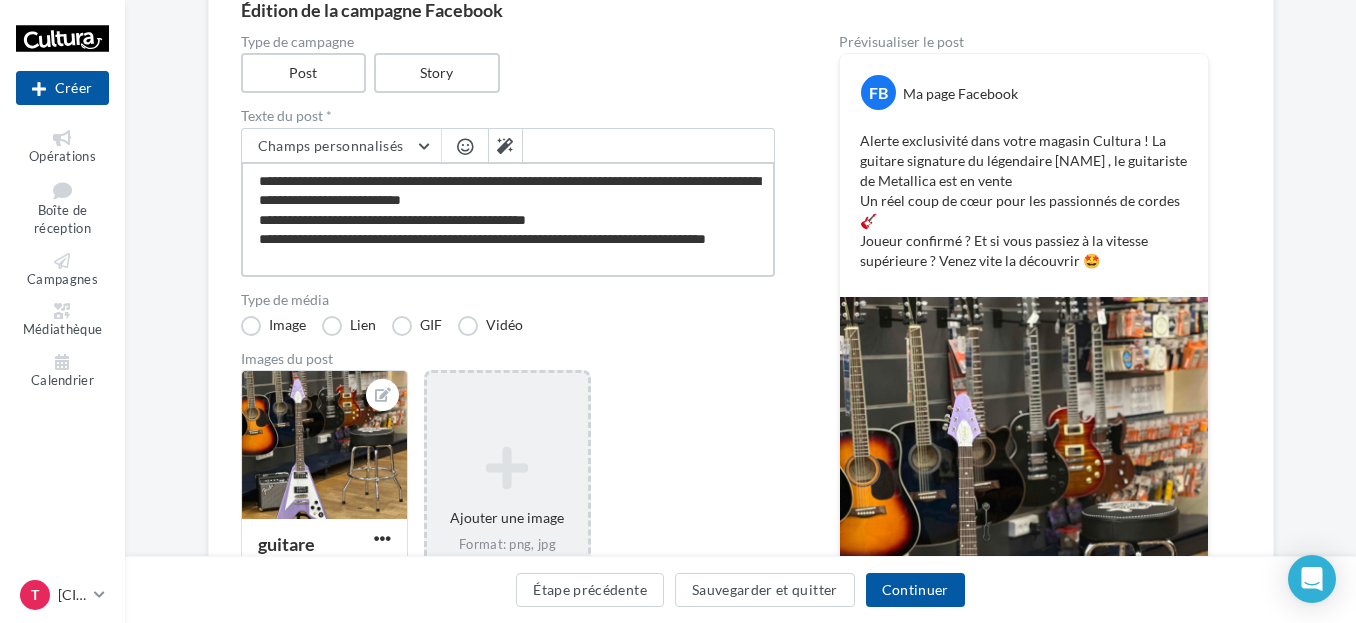 type on "**********" 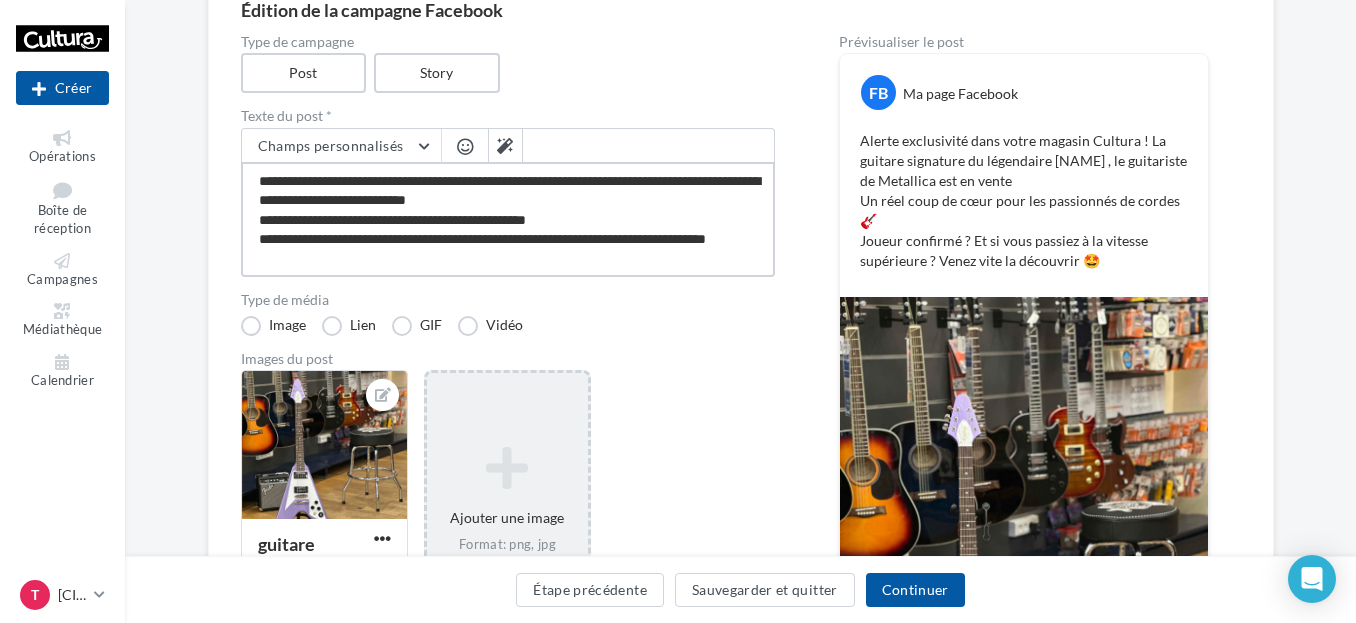 type on "**********" 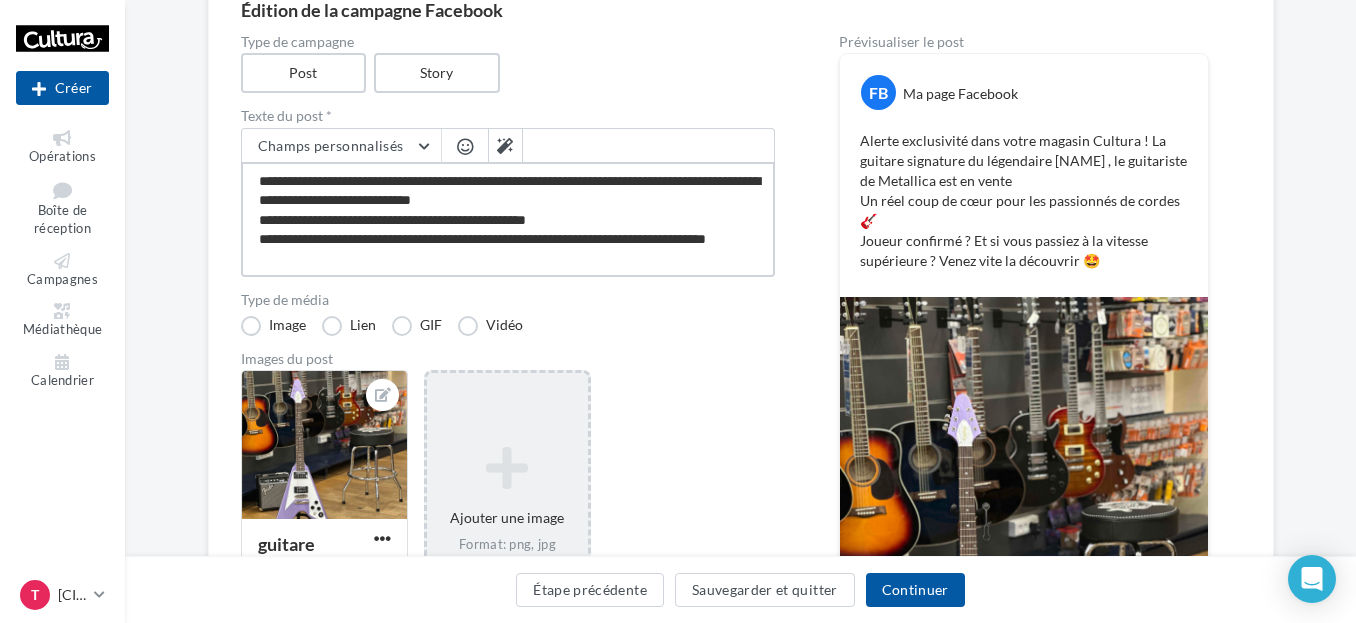 type on "**********" 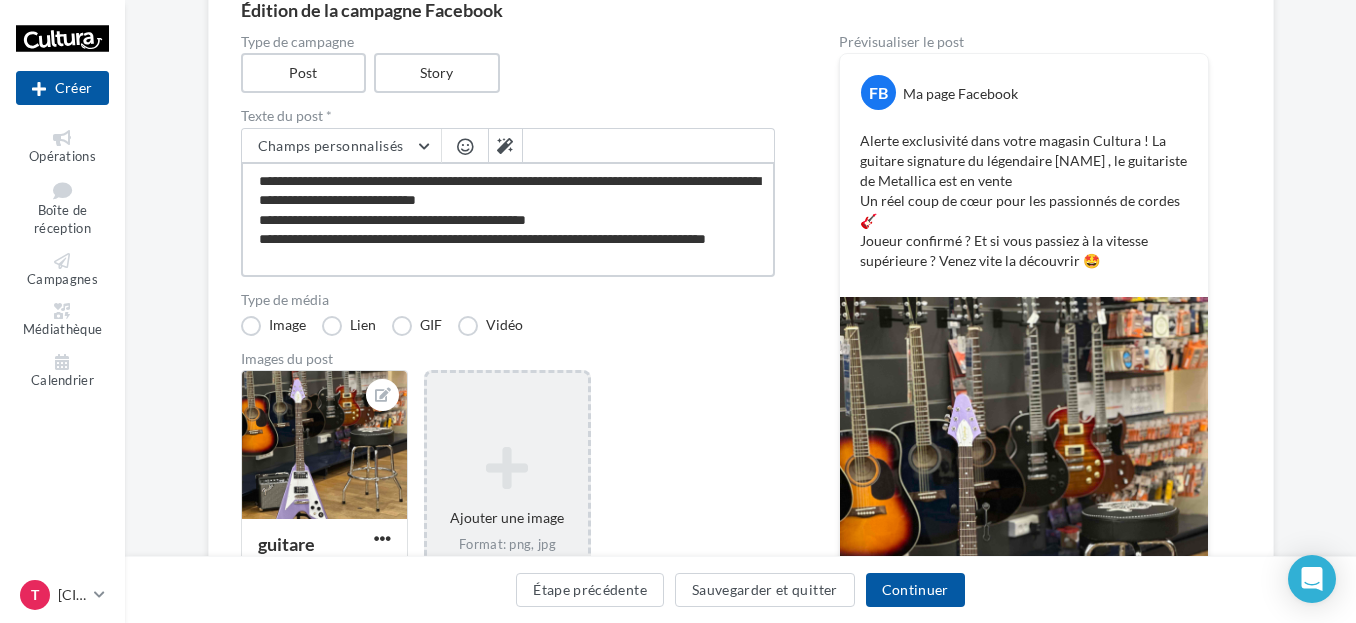 type on "**********" 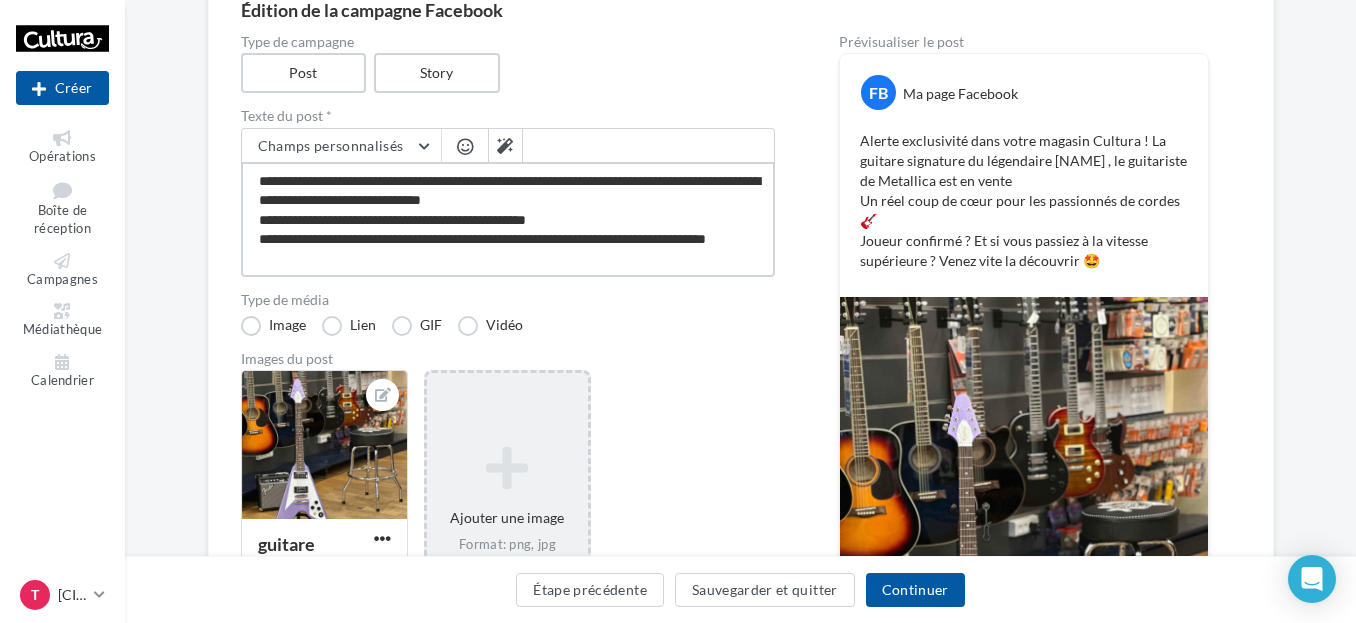 type on "**********" 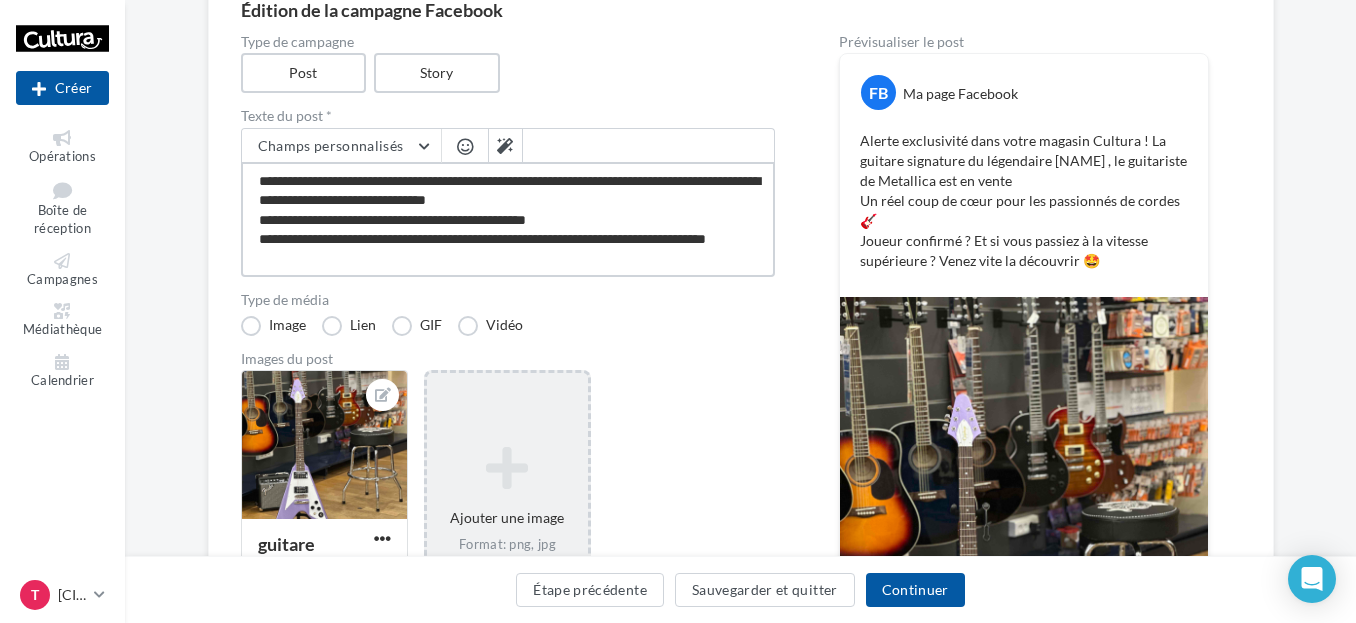 type on "**********" 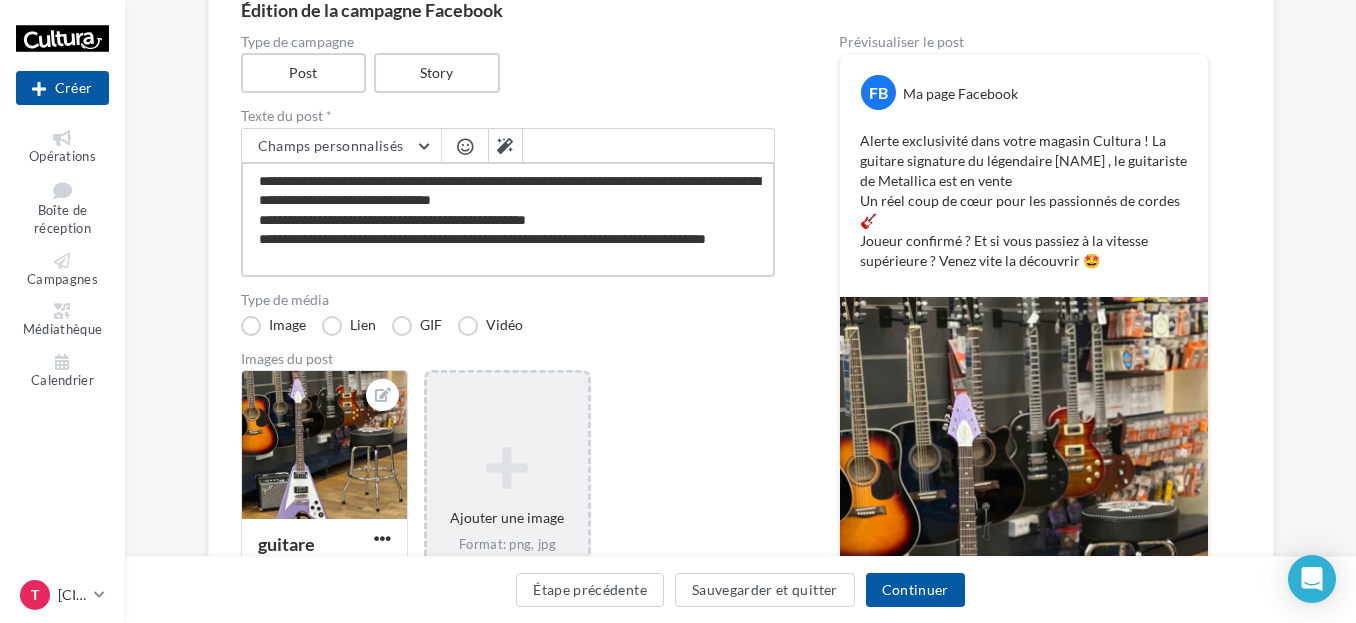 type on "**********" 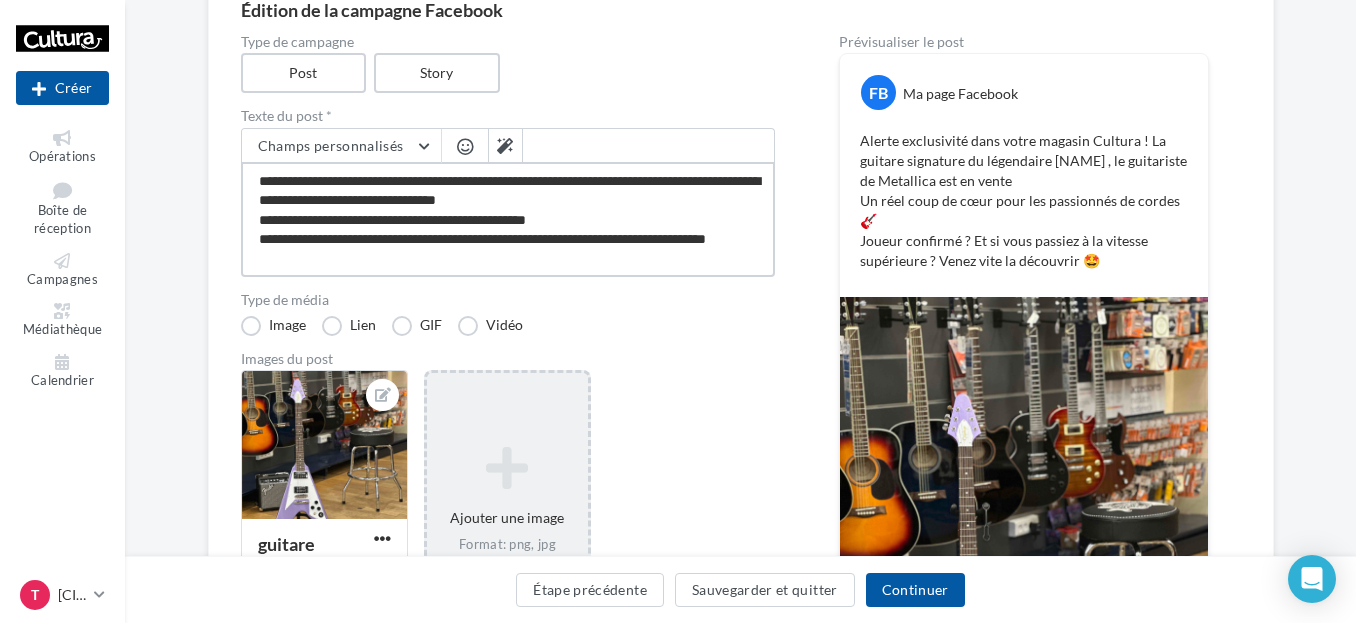 type on "**********" 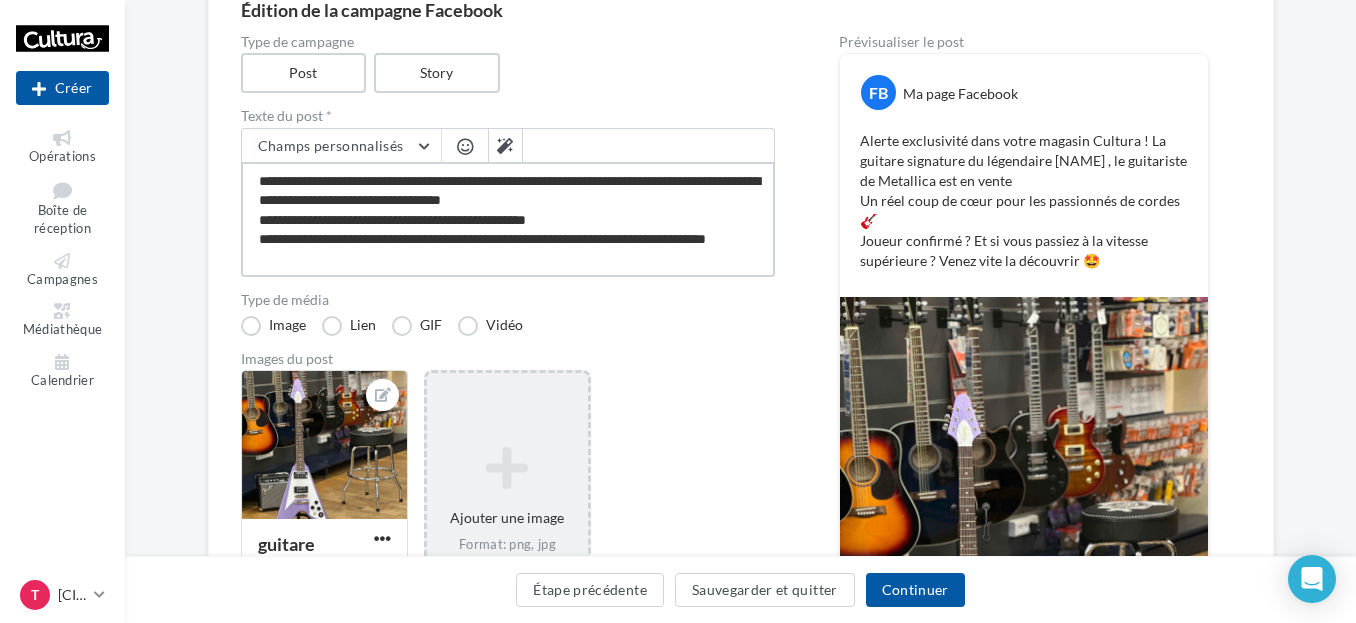type on "**********" 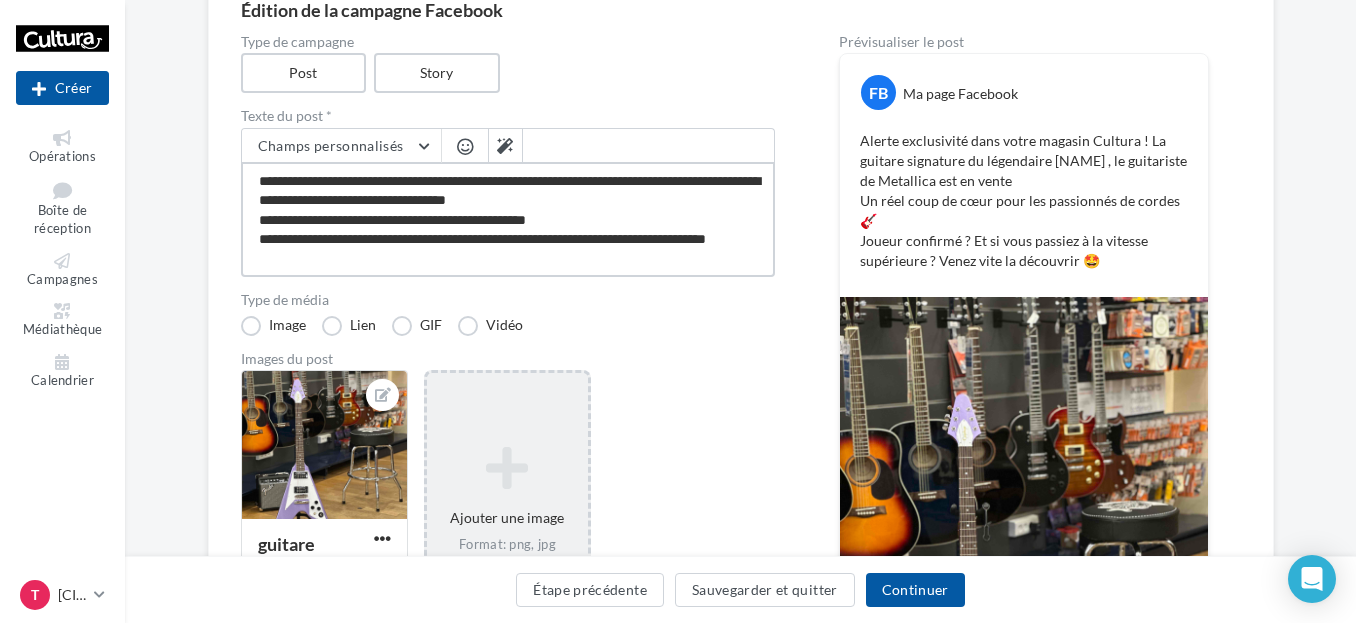 type on "**********" 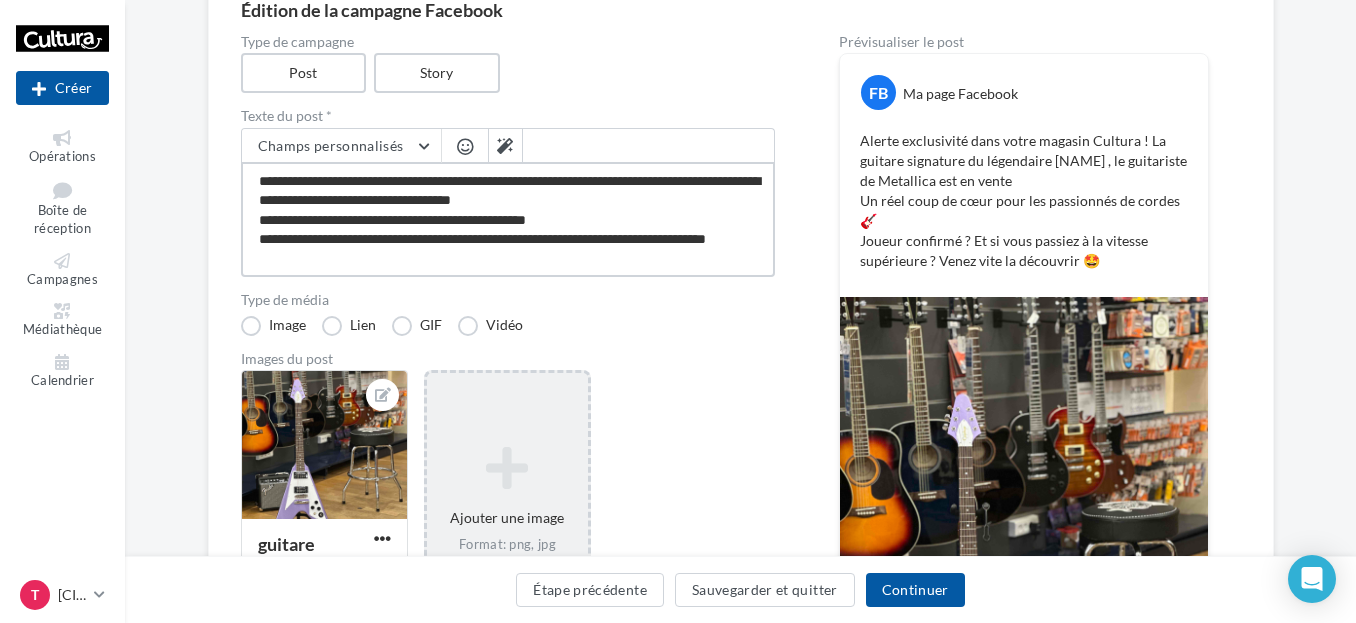 type on "**********" 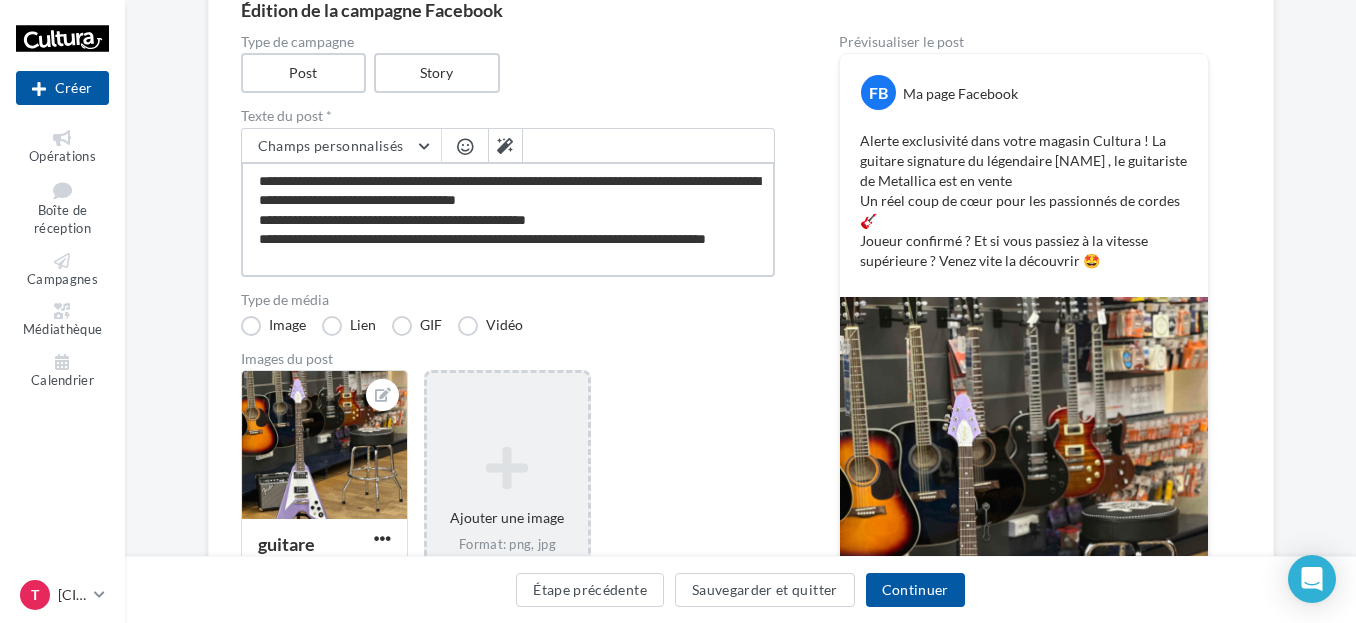 type on "**********" 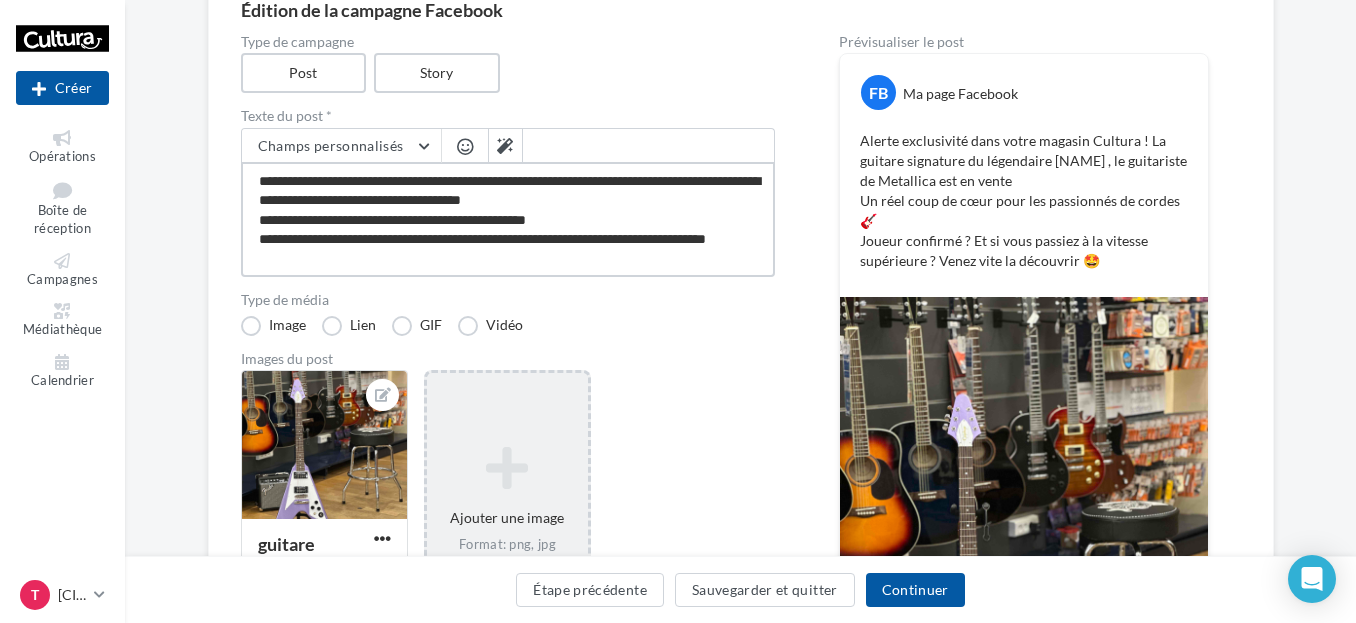 type on "**********" 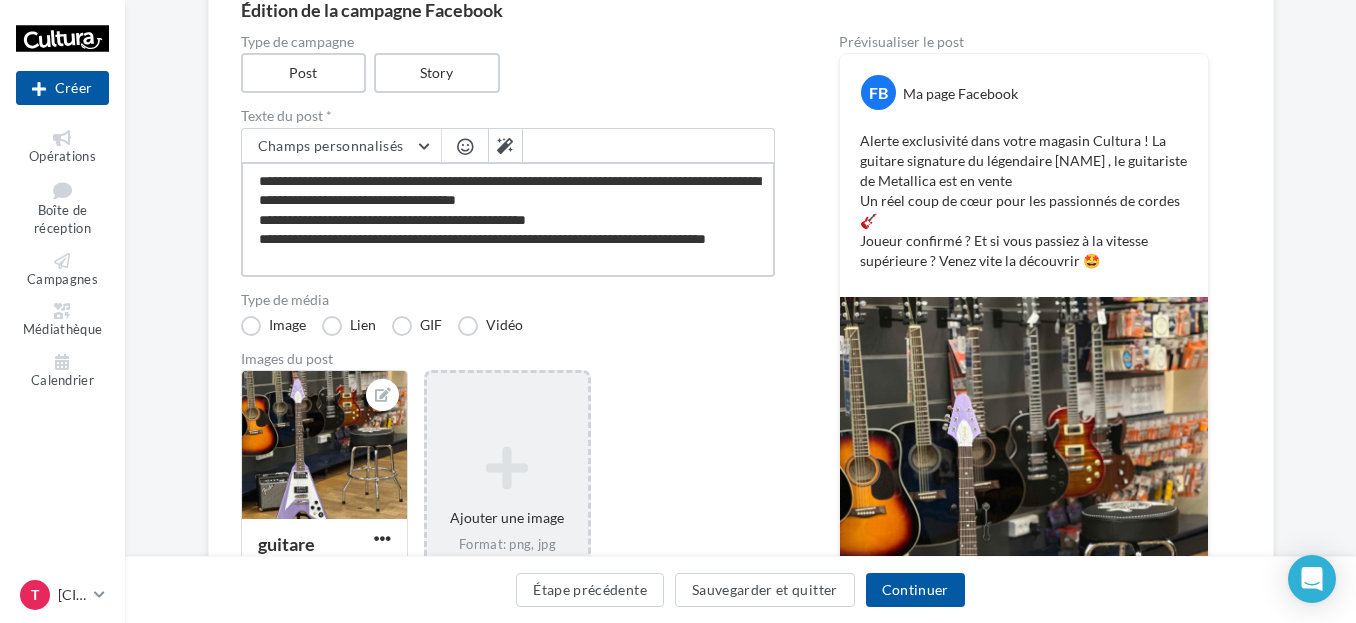 type on "**********" 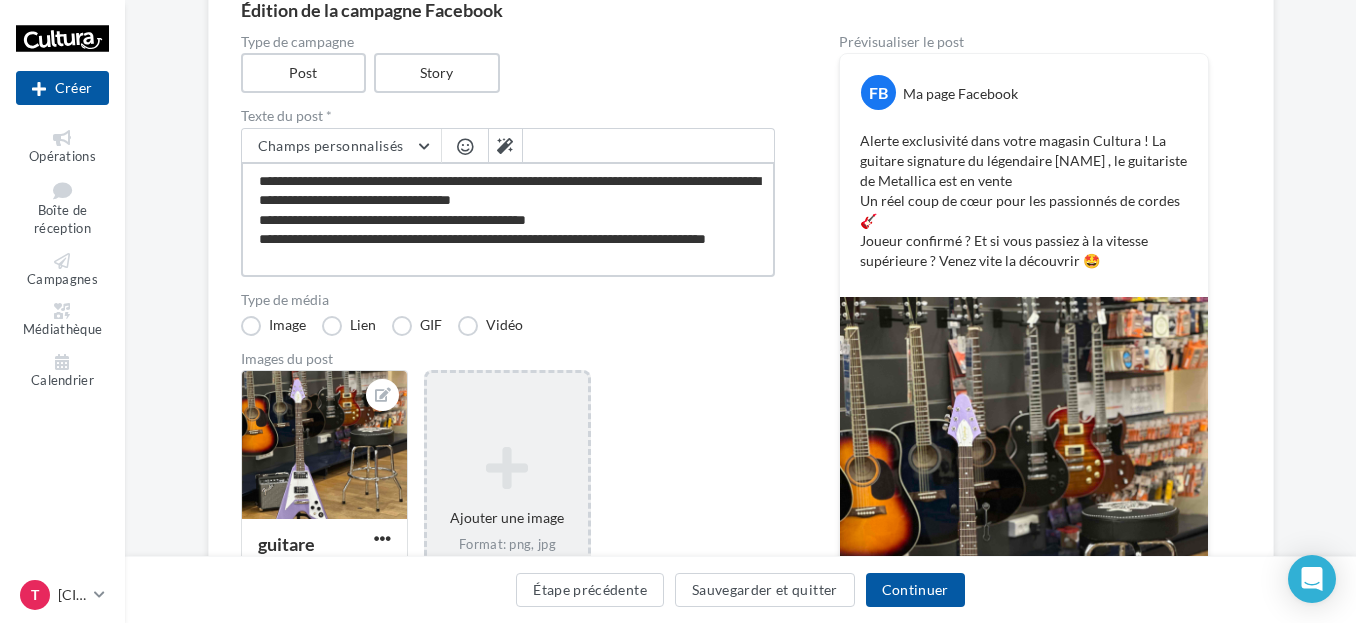 type on "**********" 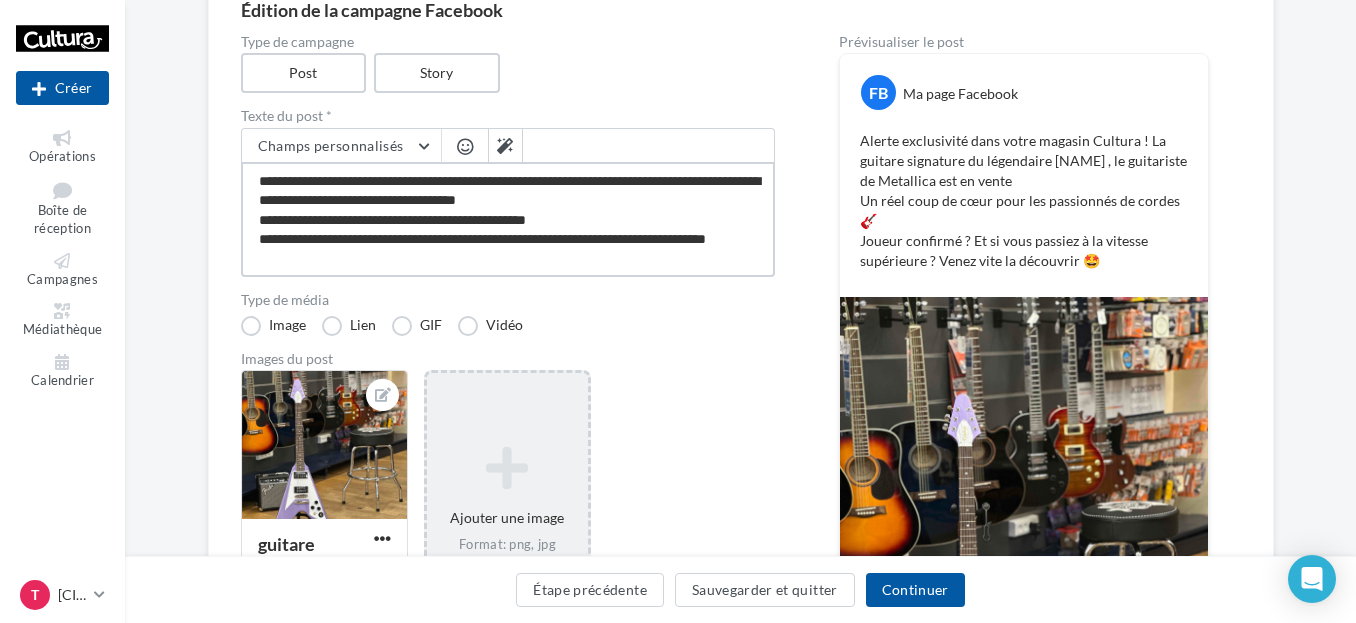 type on "**********" 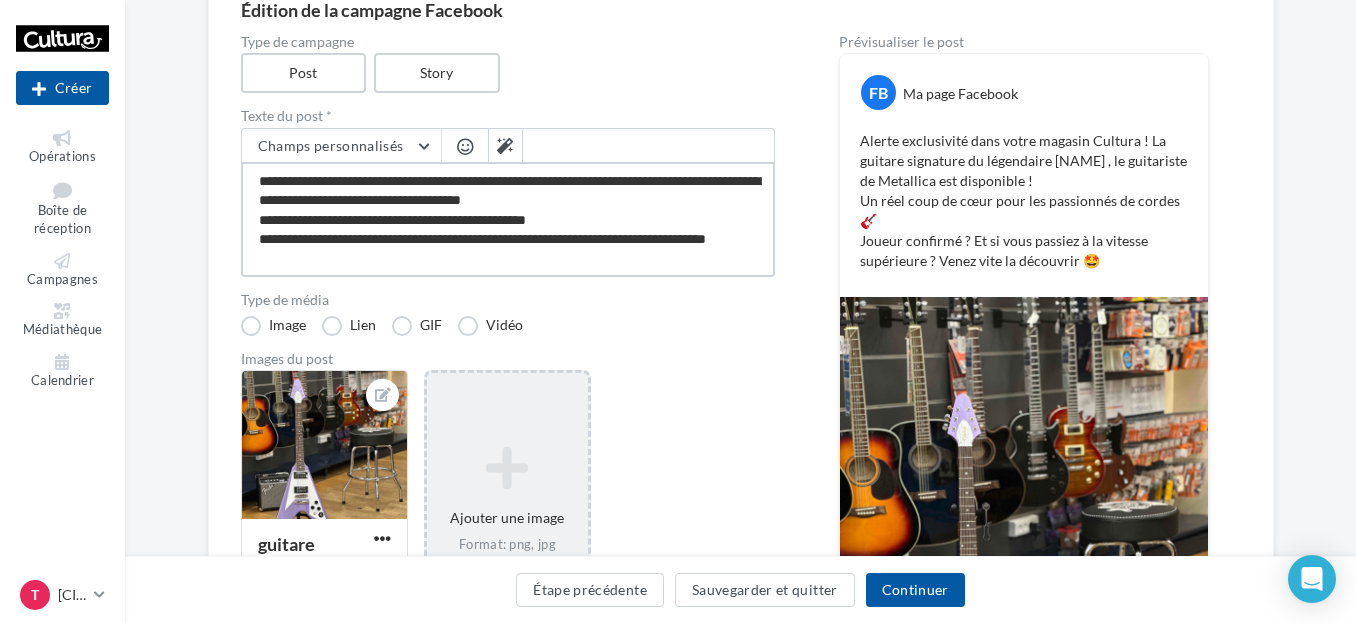 type on "**********" 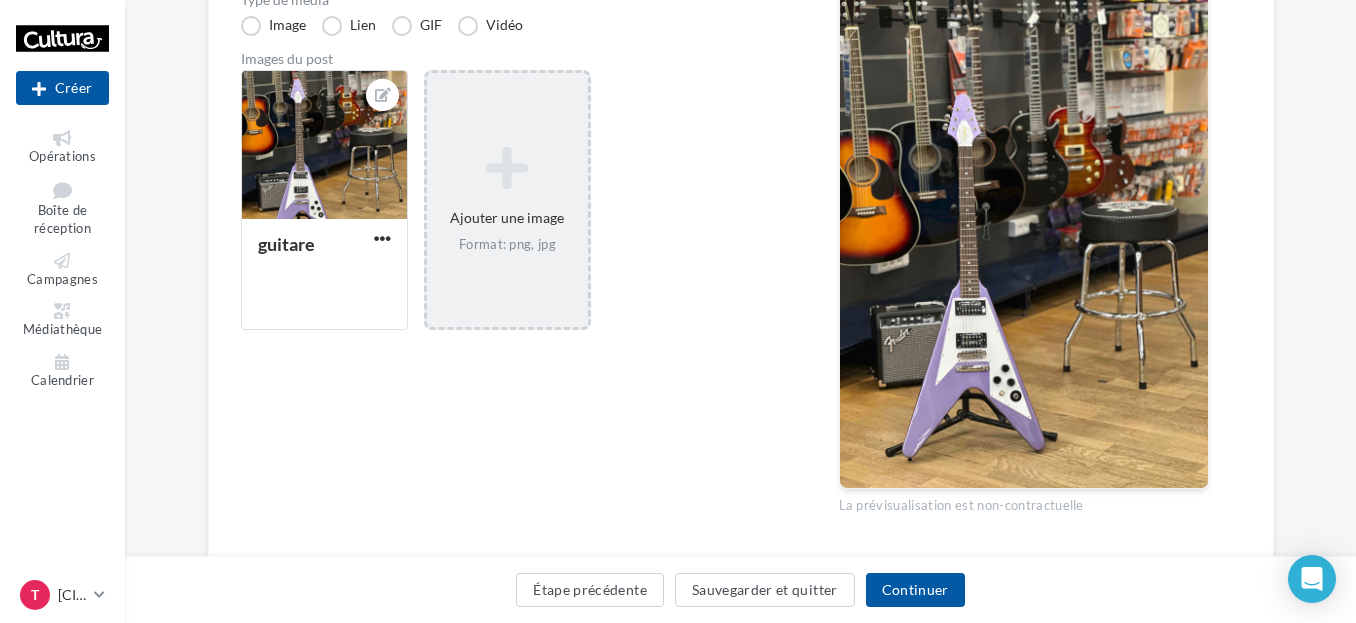 scroll, scrollTop: 400, scrollLeft: 0, axis: vertical 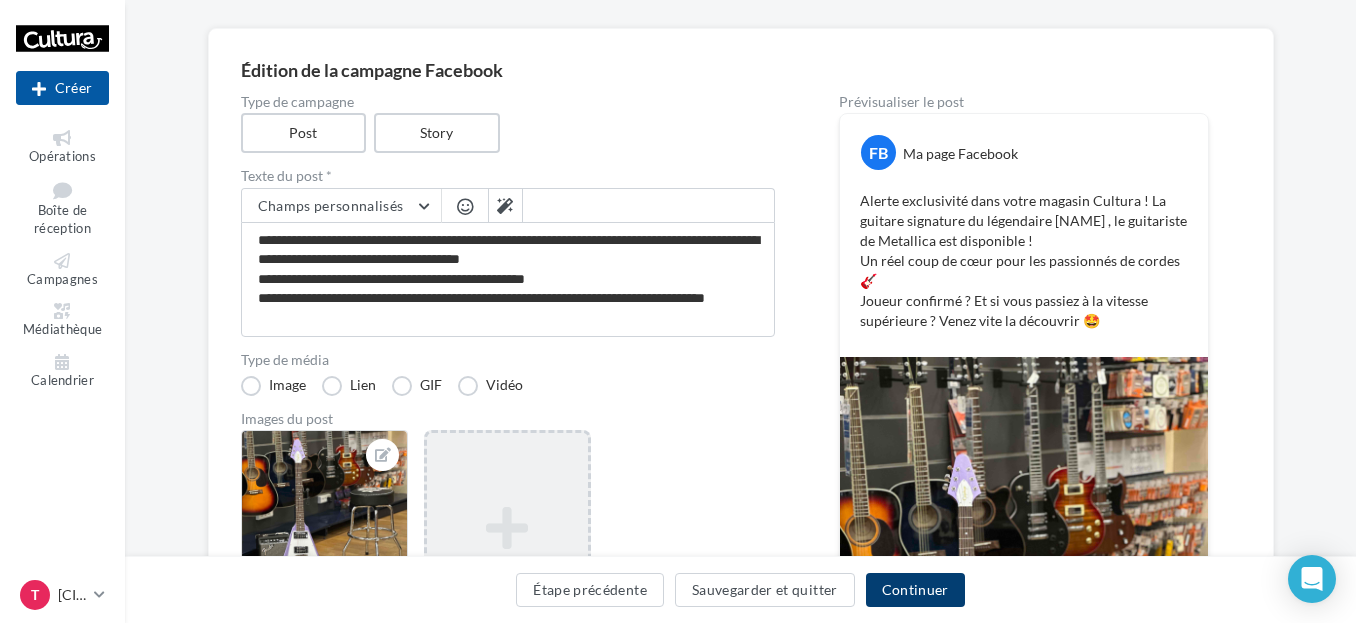 click on "Continuer" at bounding box center [915, 590] 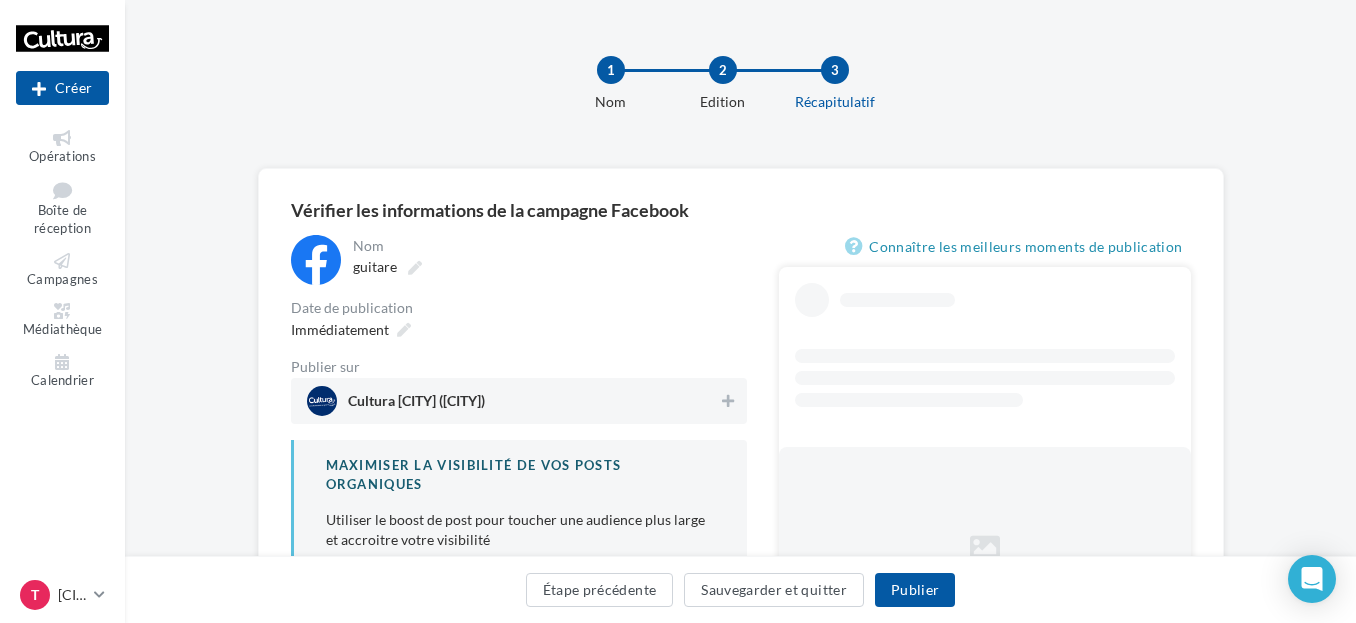 click on "Cultura [CITY] ([CITY])" at bounding box center (513, 401) 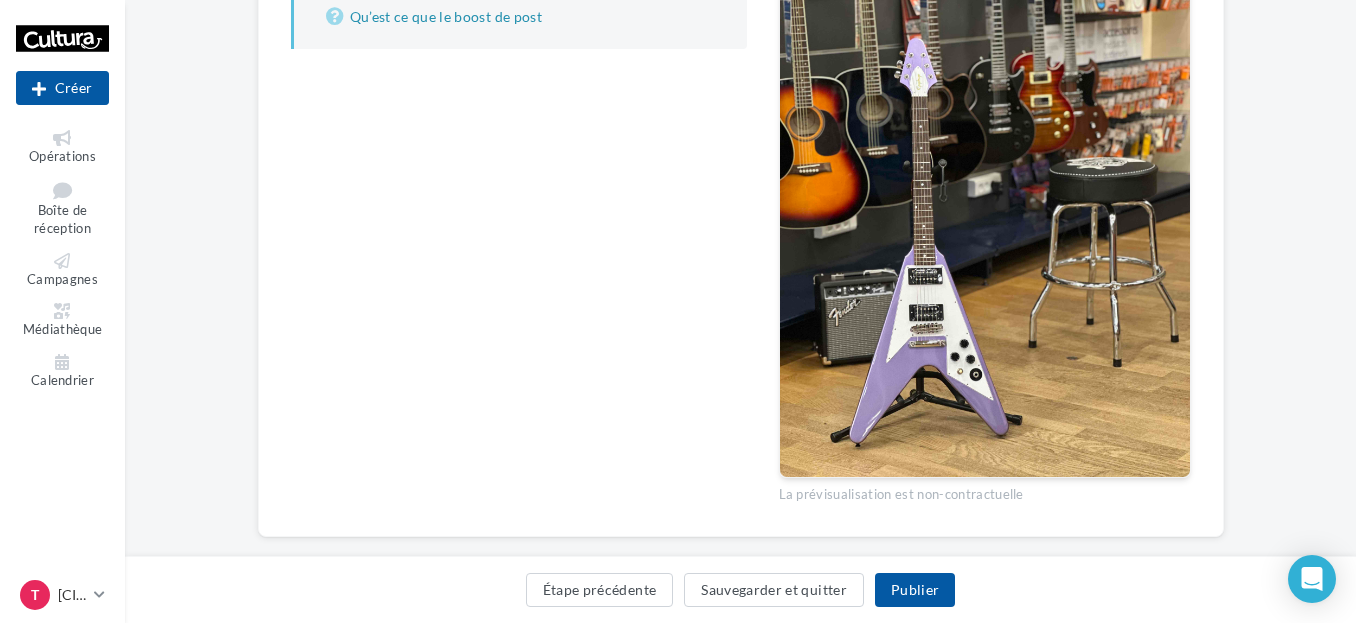 scroll, scrollTop: 593, scrollLeft: 0, axis: vertical 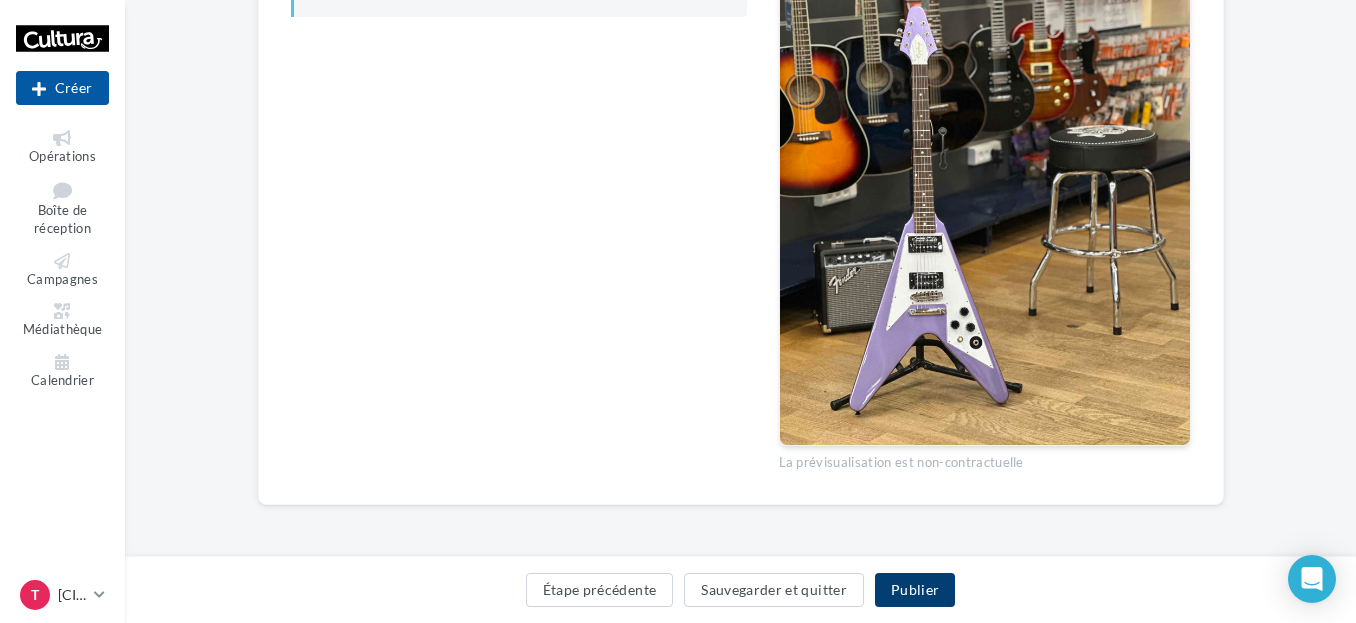 click on "Publier" at bounding box center [915, 590] 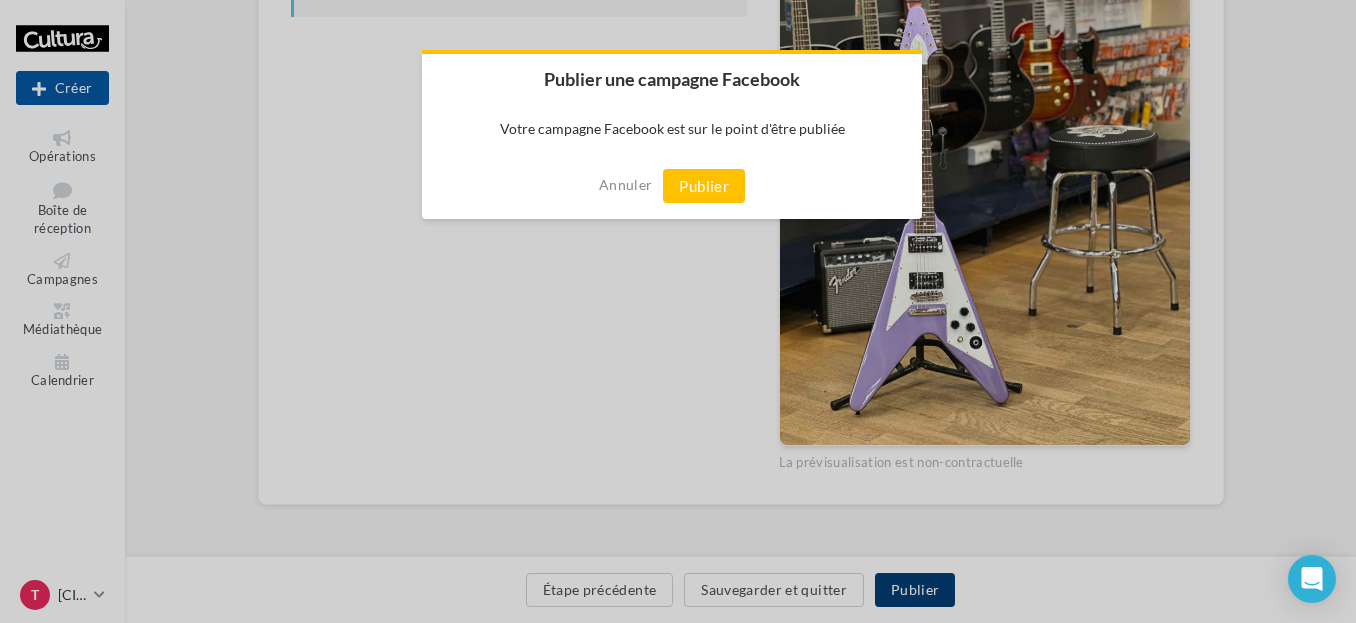 scroll, scrollTop: 583, scrollLeft: 0, axis: vertical 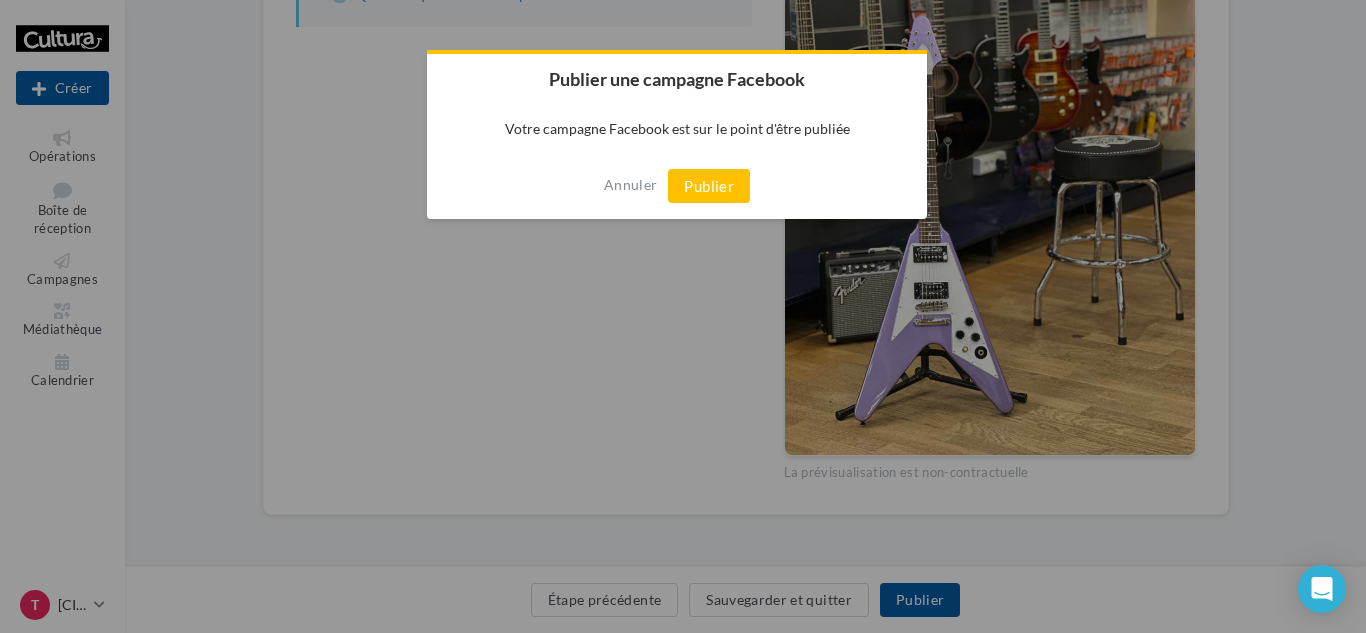 click on "Publier" at bounding box center [709, 186] 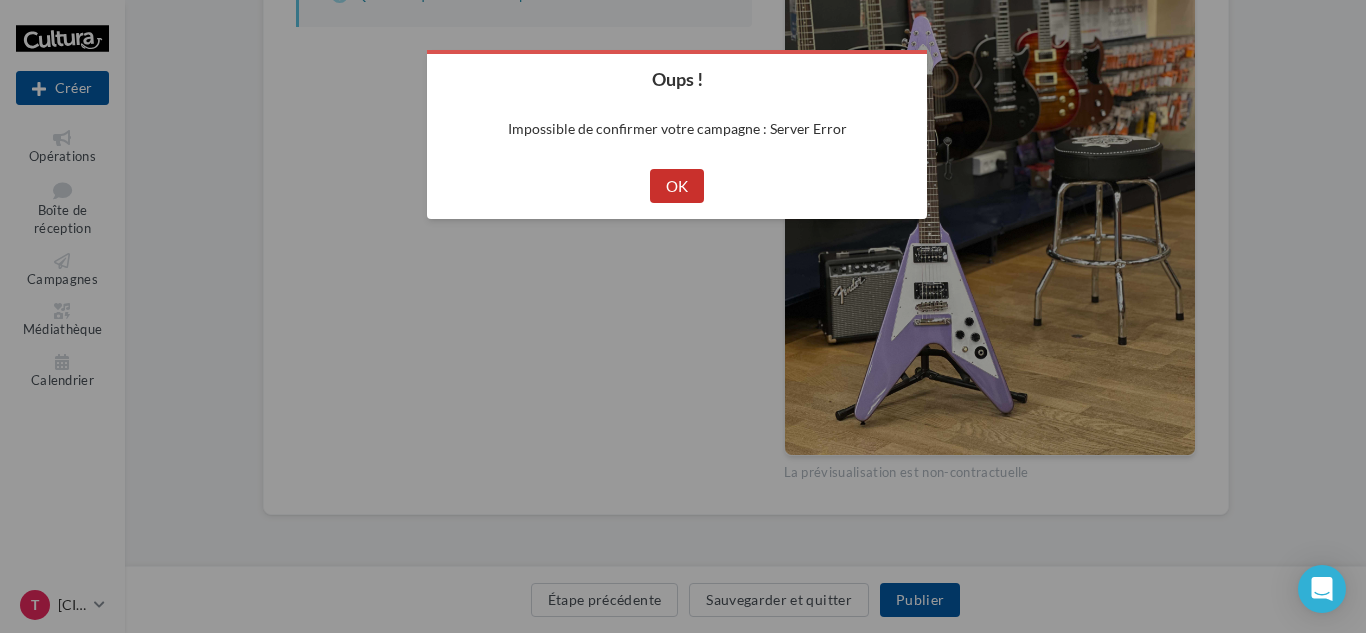 click on "OK" at bounding box center (677, 186) 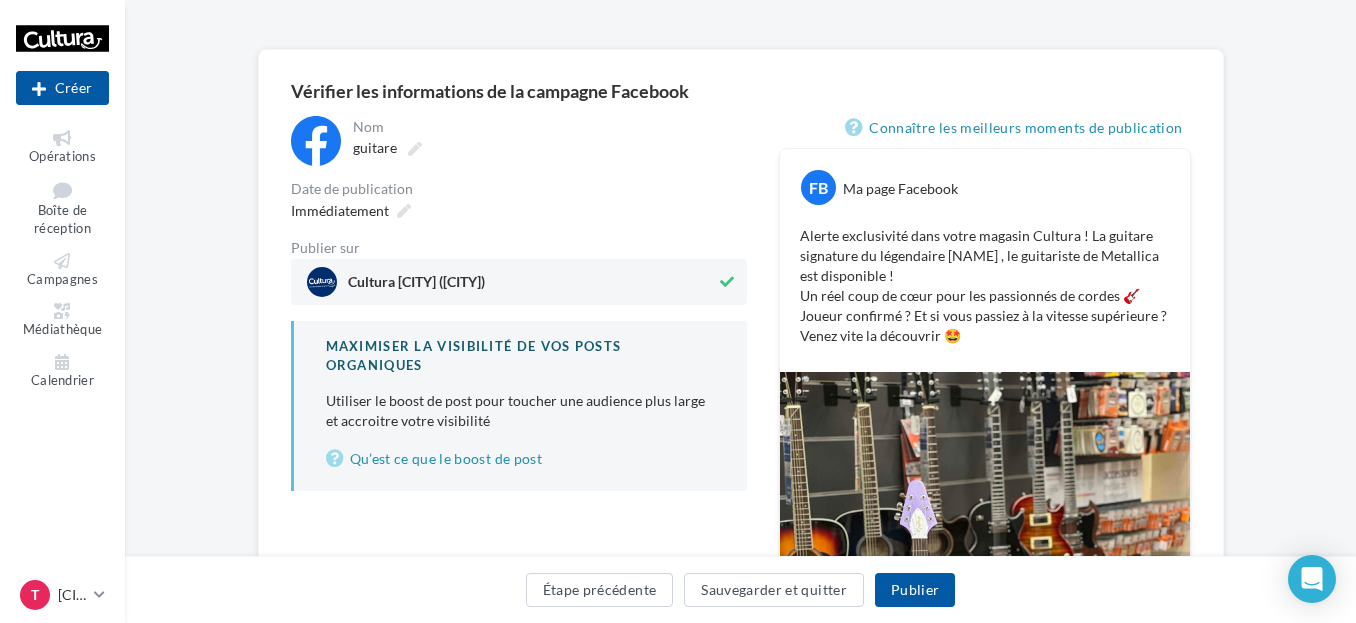 scroll, scrollTop: 500, scrollLeft: 0, axis: vertical 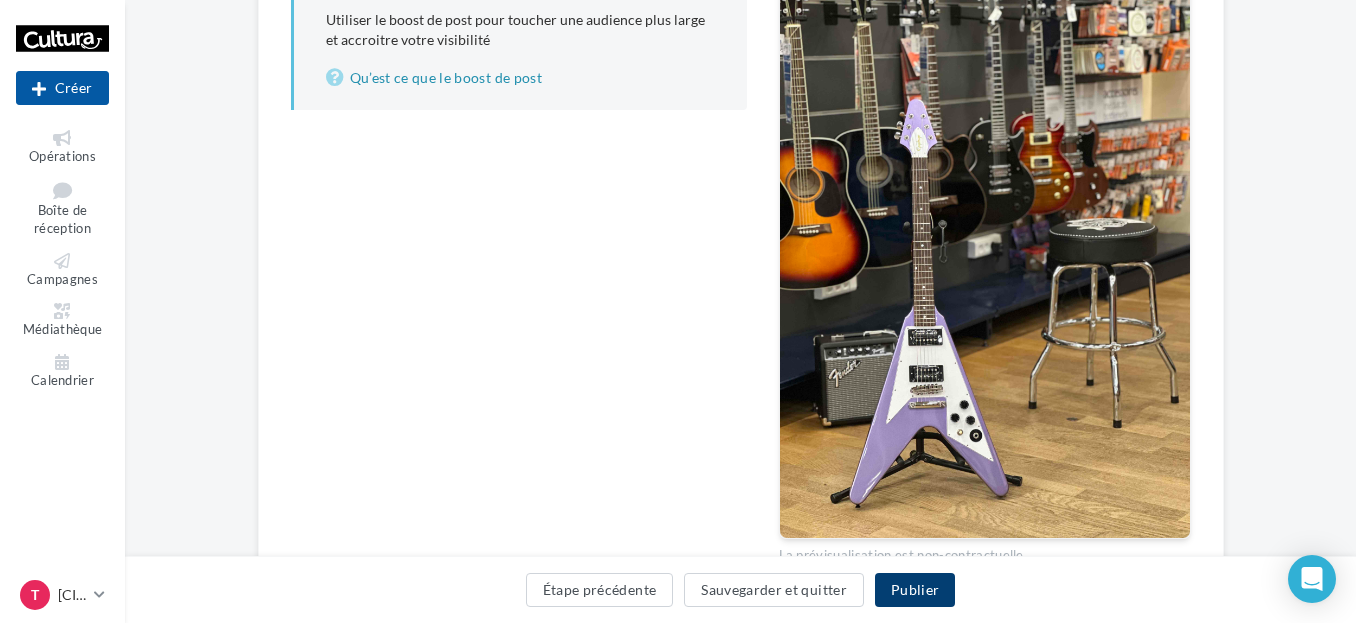 click on "Publier" at bounding box center (915, 590) 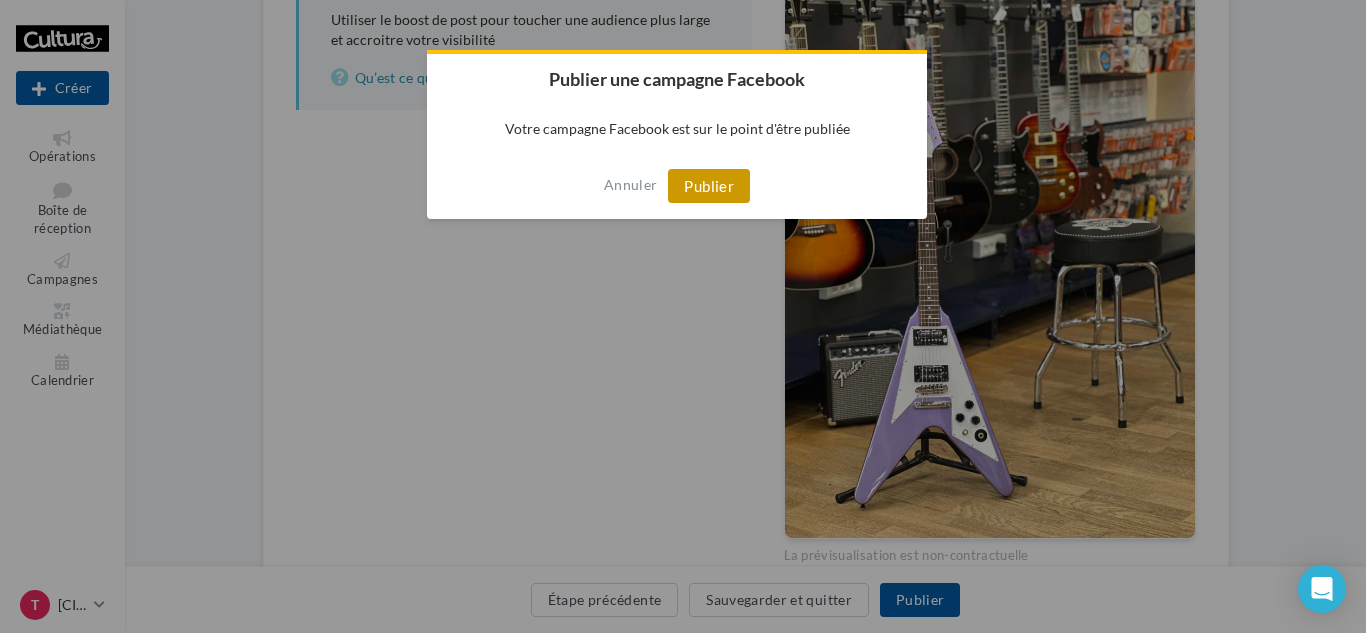 click on "Publier" at bounding box center (709, 186) 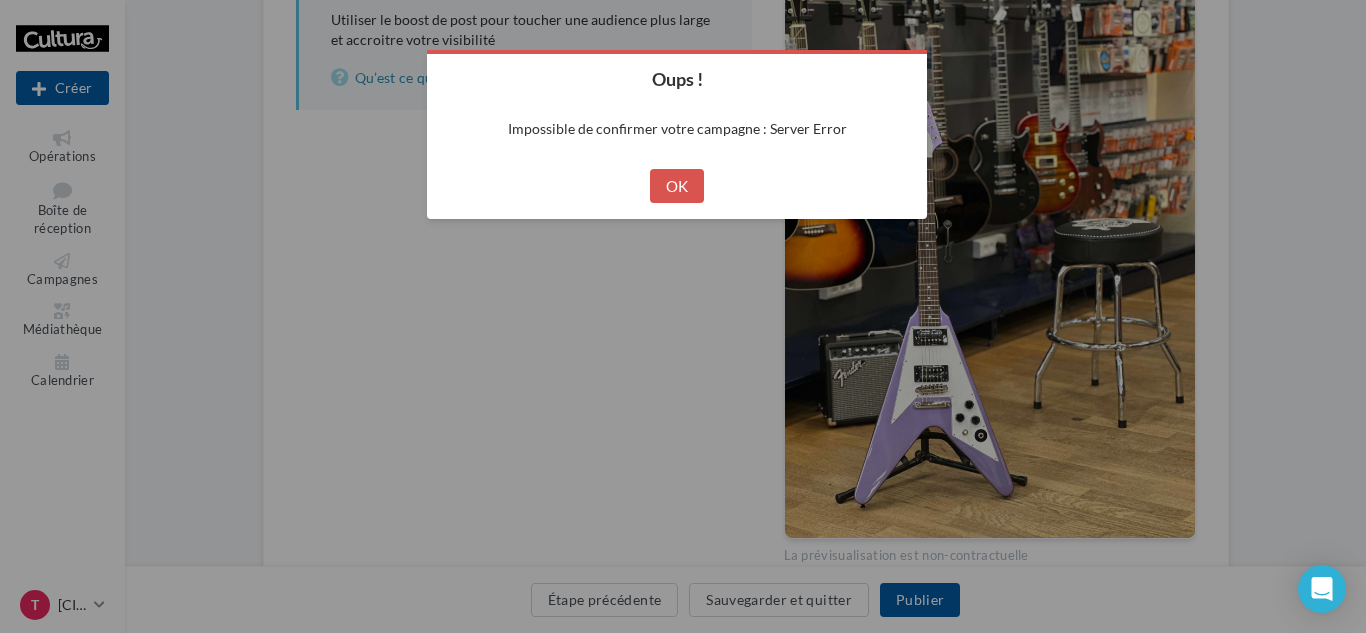 click on "OK" at bounding box center [677, 186] 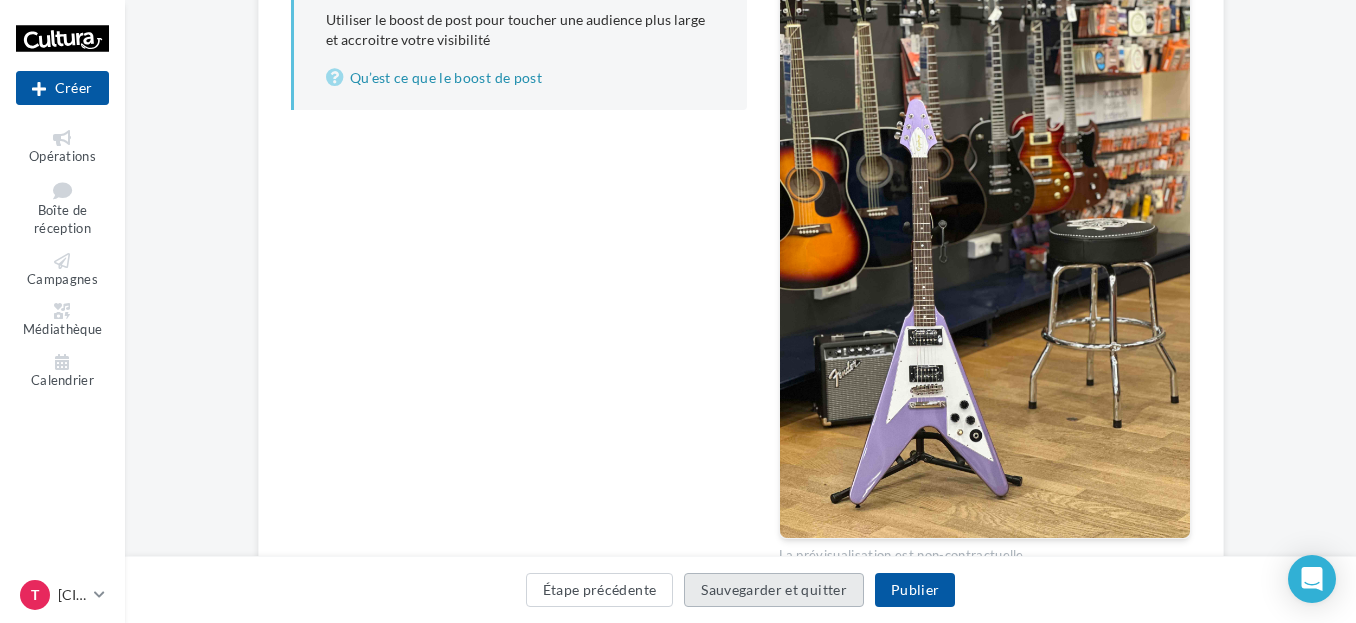 click on "Sauvegarder et quitter" at bounding box center (774, 590) 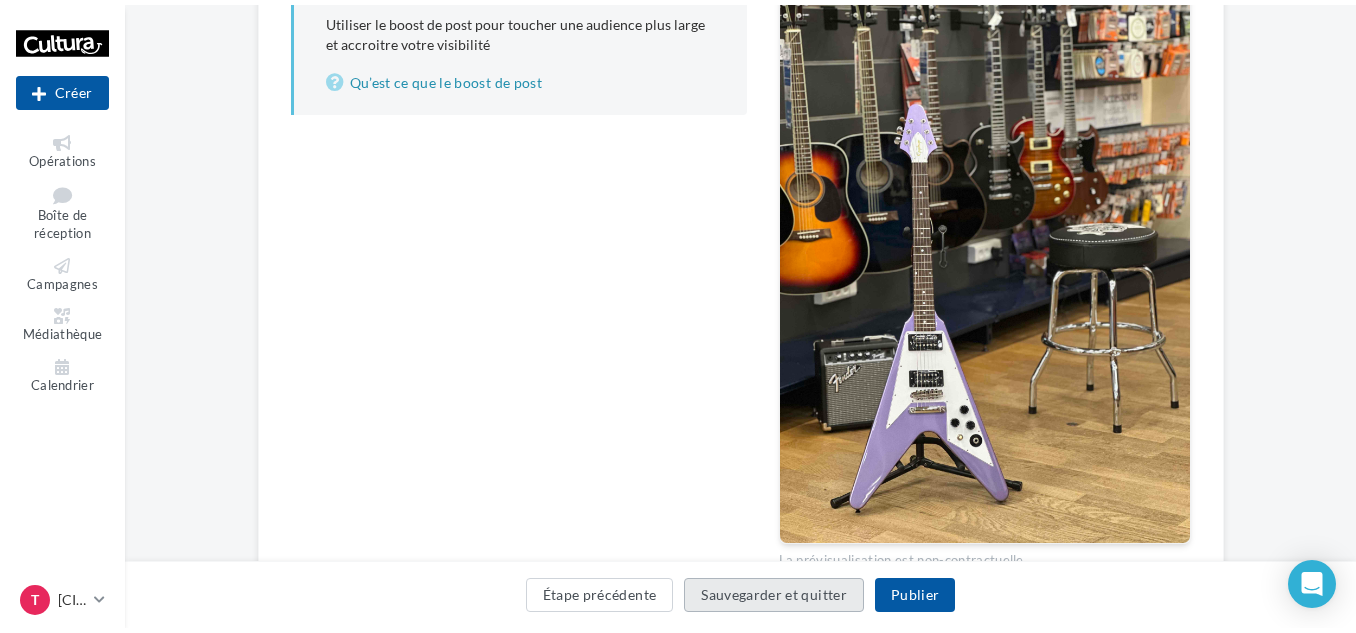scroll, scrollTop: 32, scrollLeft: 0, axis: vertical 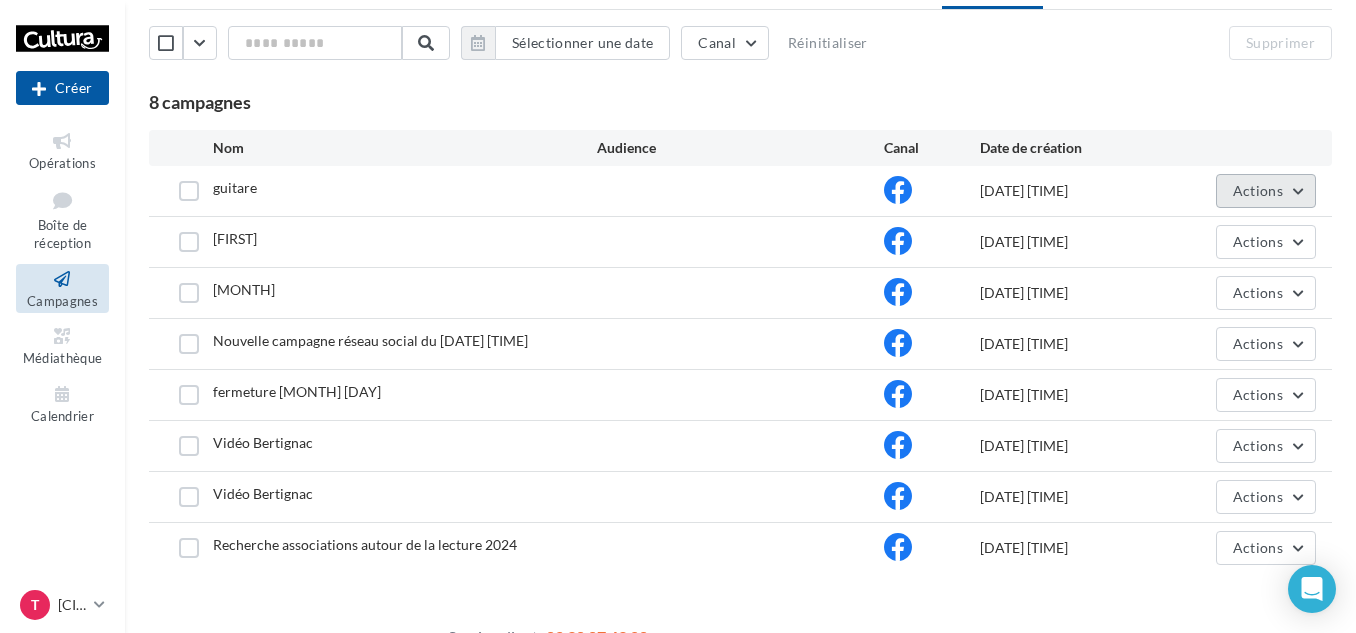 click on "Actions" at bounding box center (1258, 190) 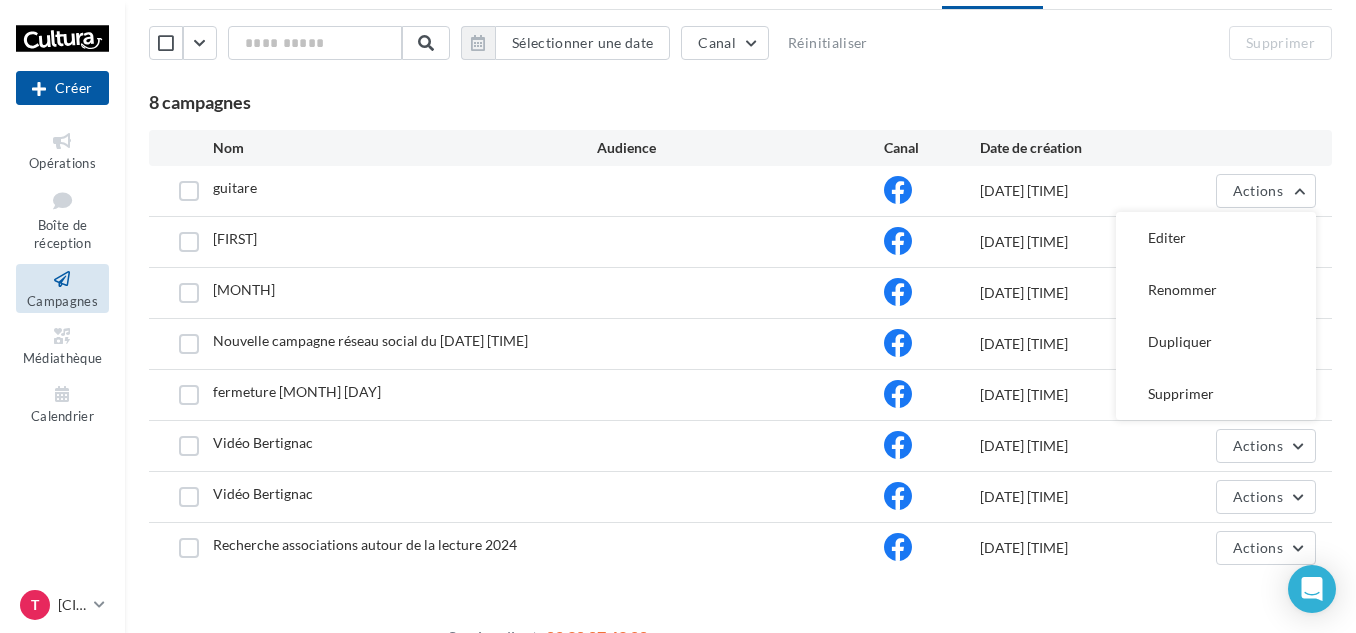 click on "Editer" at bounding box center (1216, 238) 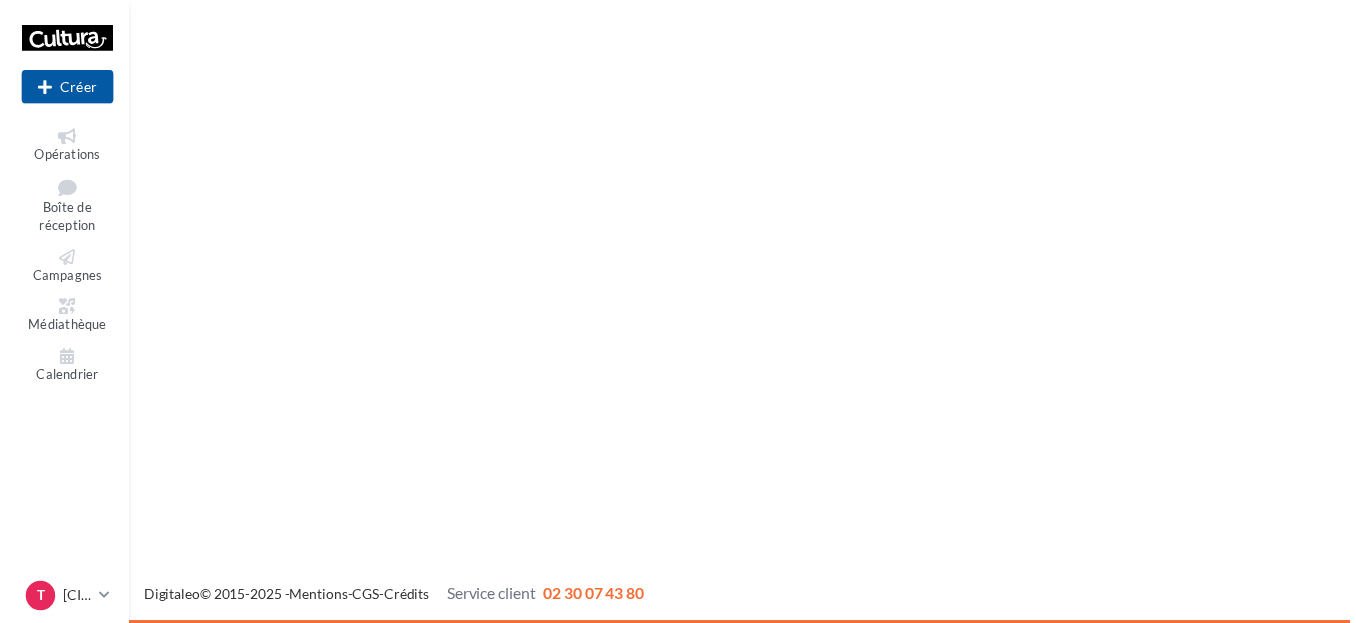 scroll, scrollTop: 0, scrollLeft: 0, axis: both 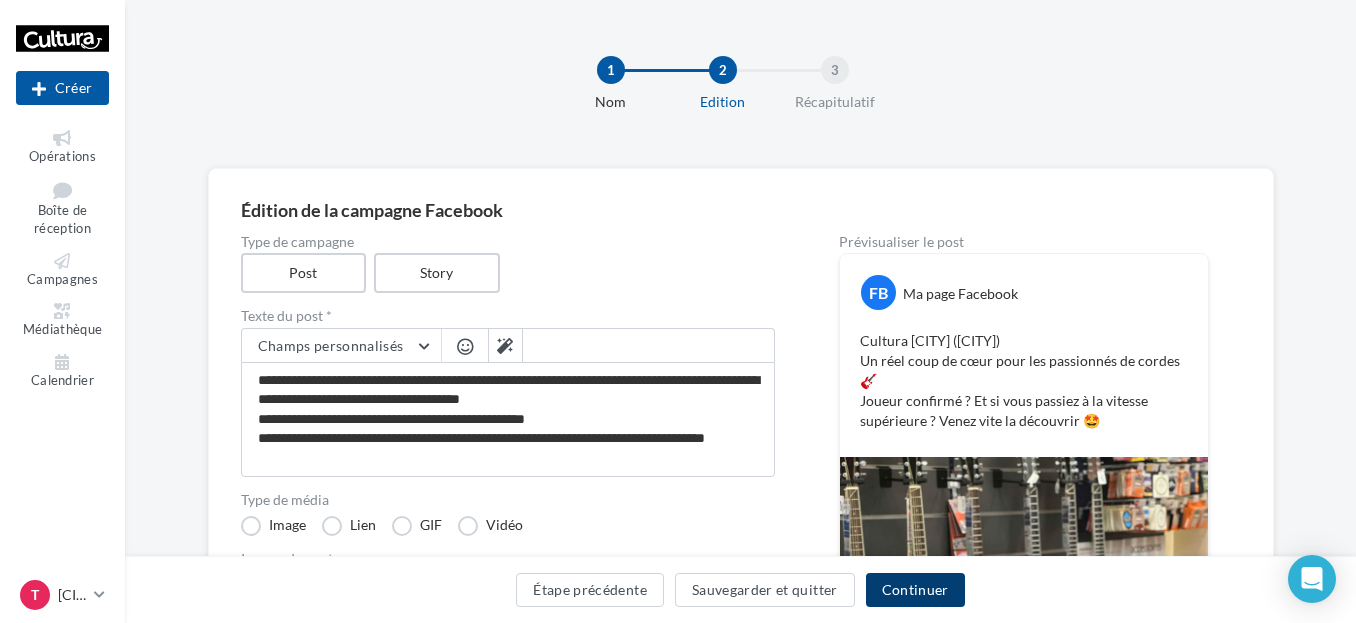 click on "Continuer" at bounding box center (915, 590) 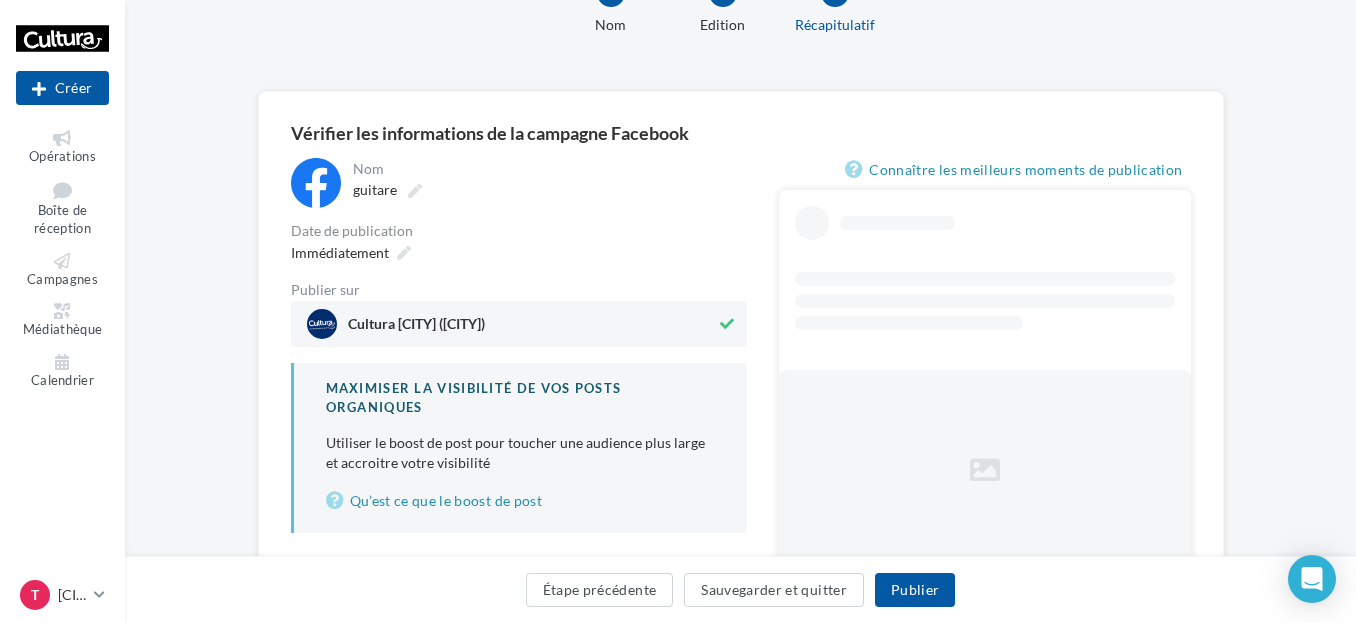 scroll, scrollTop: 138, scrollLeft: 0, axis: vertical 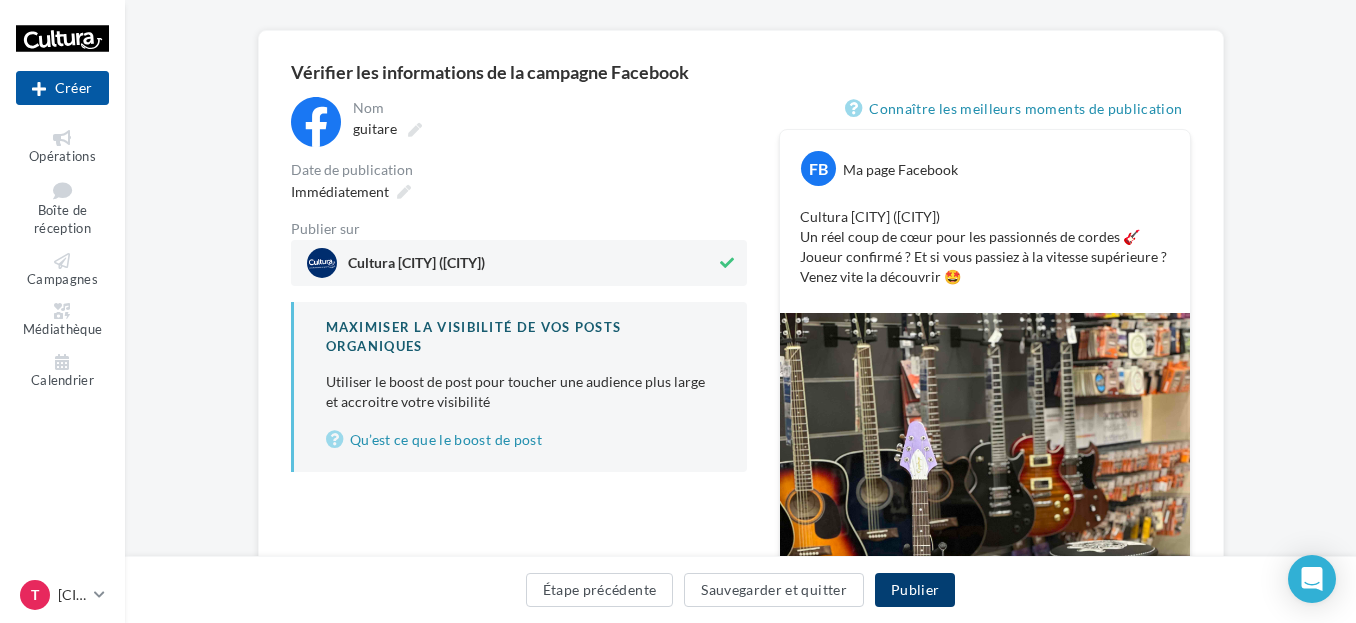 click on "Publier" at bounding box center [915, 590] 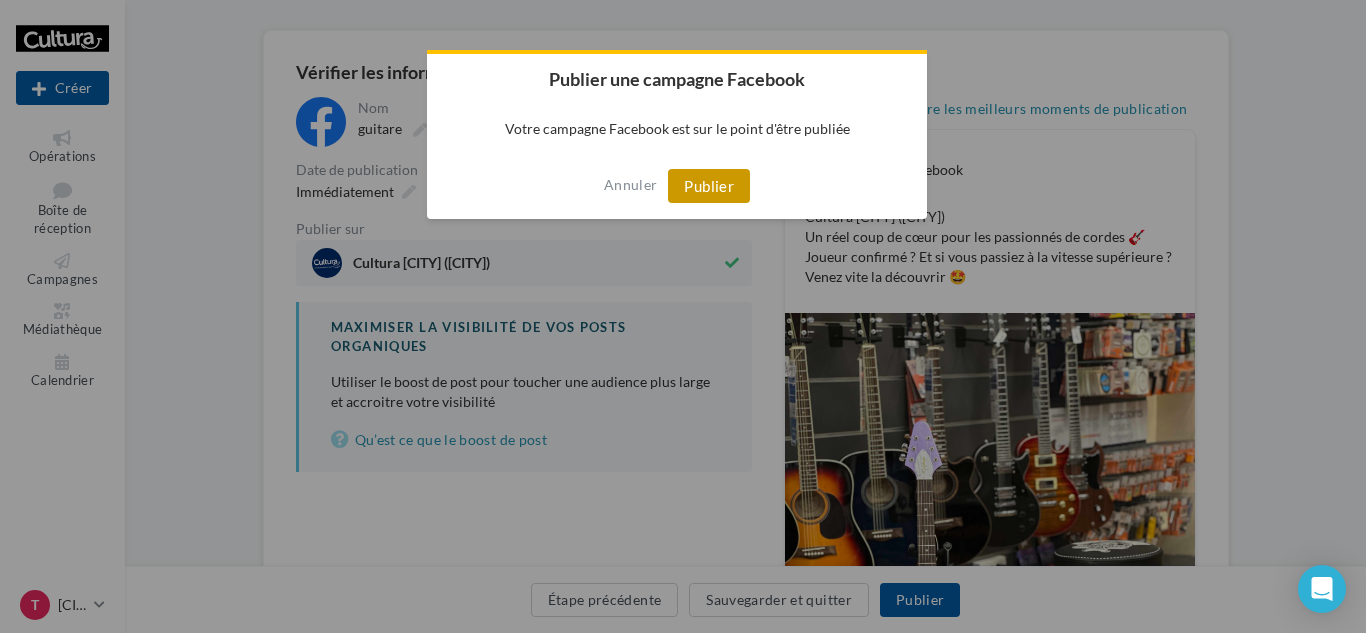 click on "Publier" at bounding box center [709, 186] 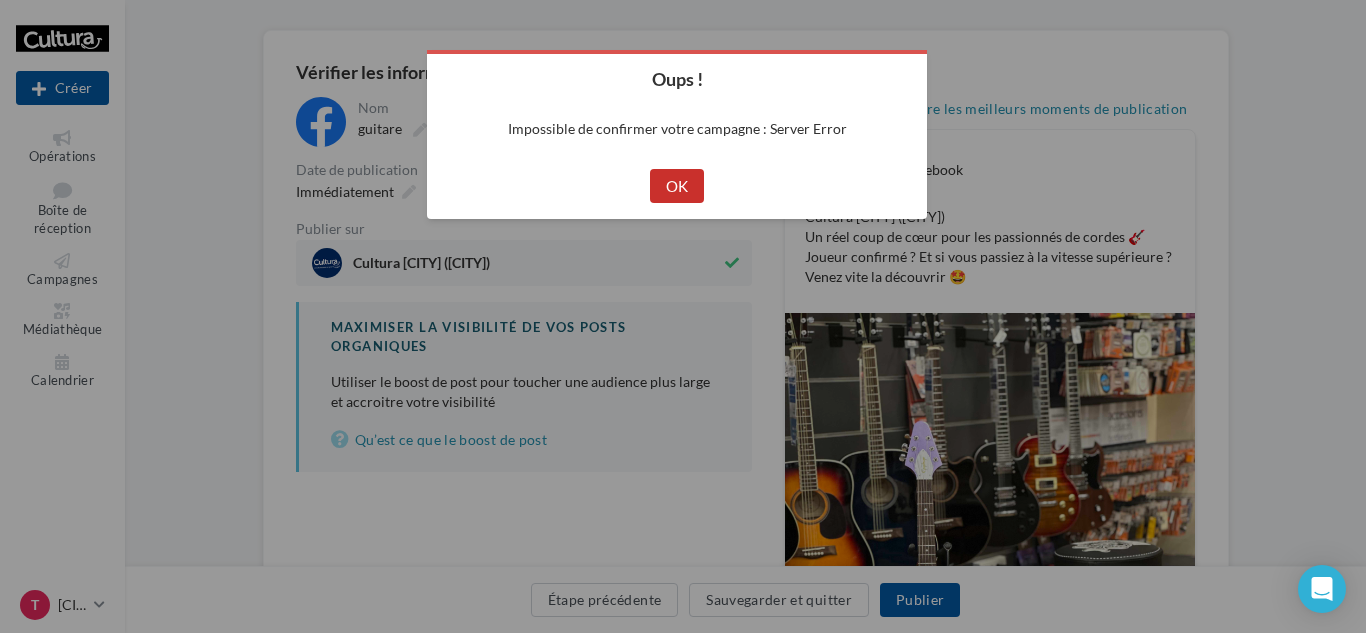 click on "OK" at bounding box center [677, 186] 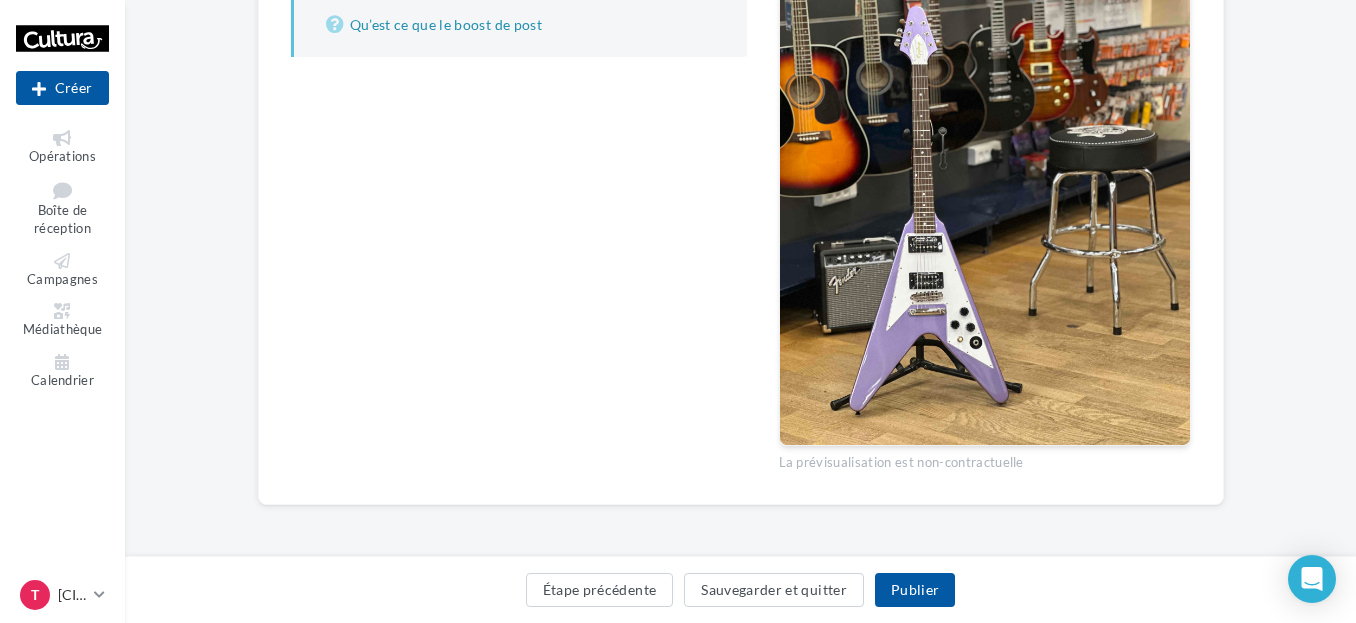 scroll, scrollTop: 593, scrollLeft: 0, axis: vertical 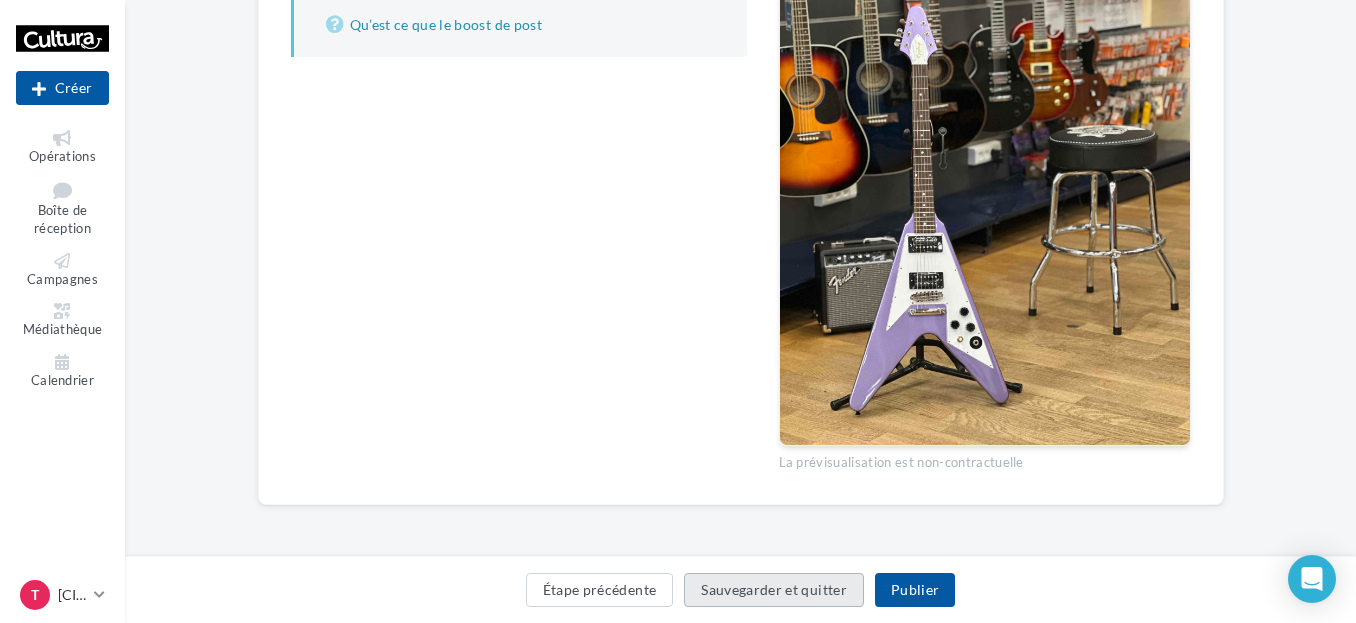 click on "Sauvegarder et quitter" at bounding box center [774, 590] 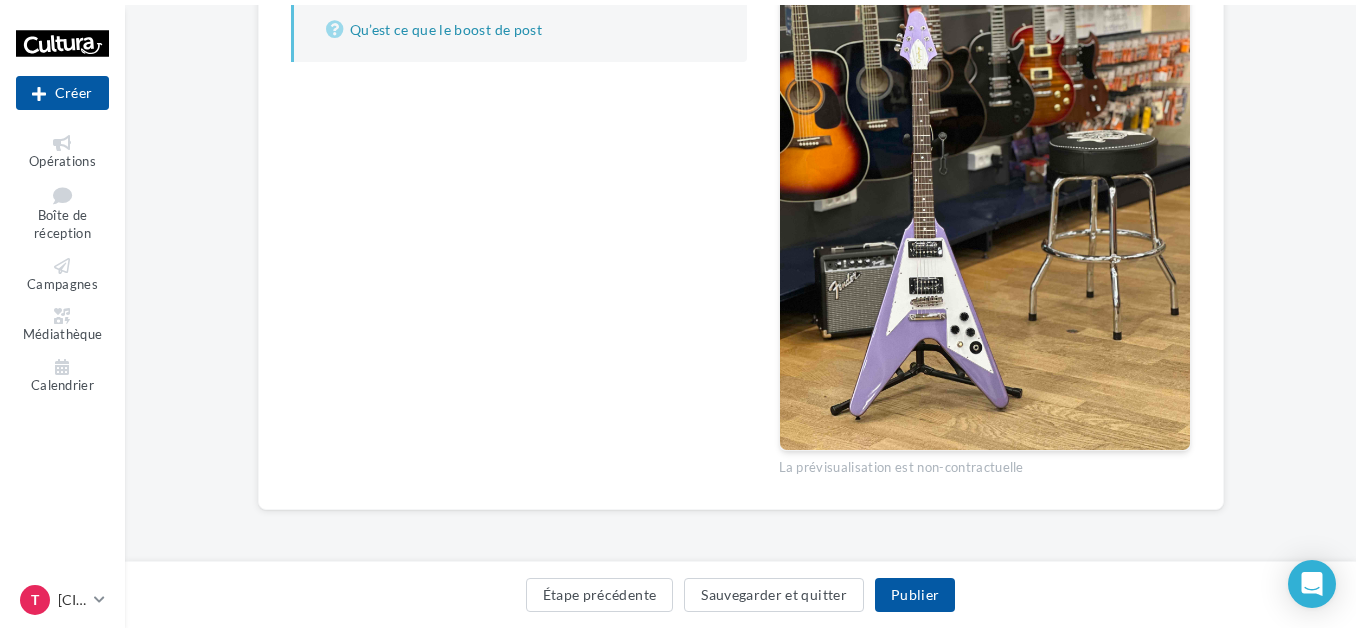 scroll, scrollTop: 32, scrollLeft: 0, axis: vertical 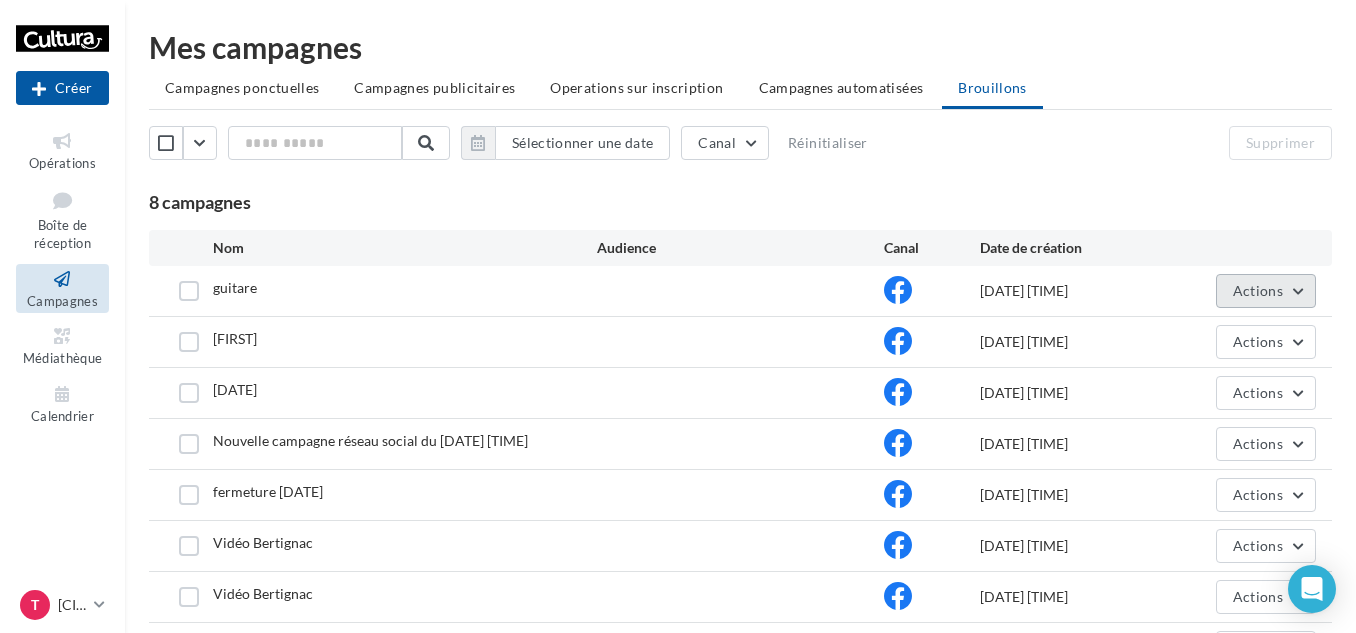click on "Actions" at bounding box center [1258, 290] 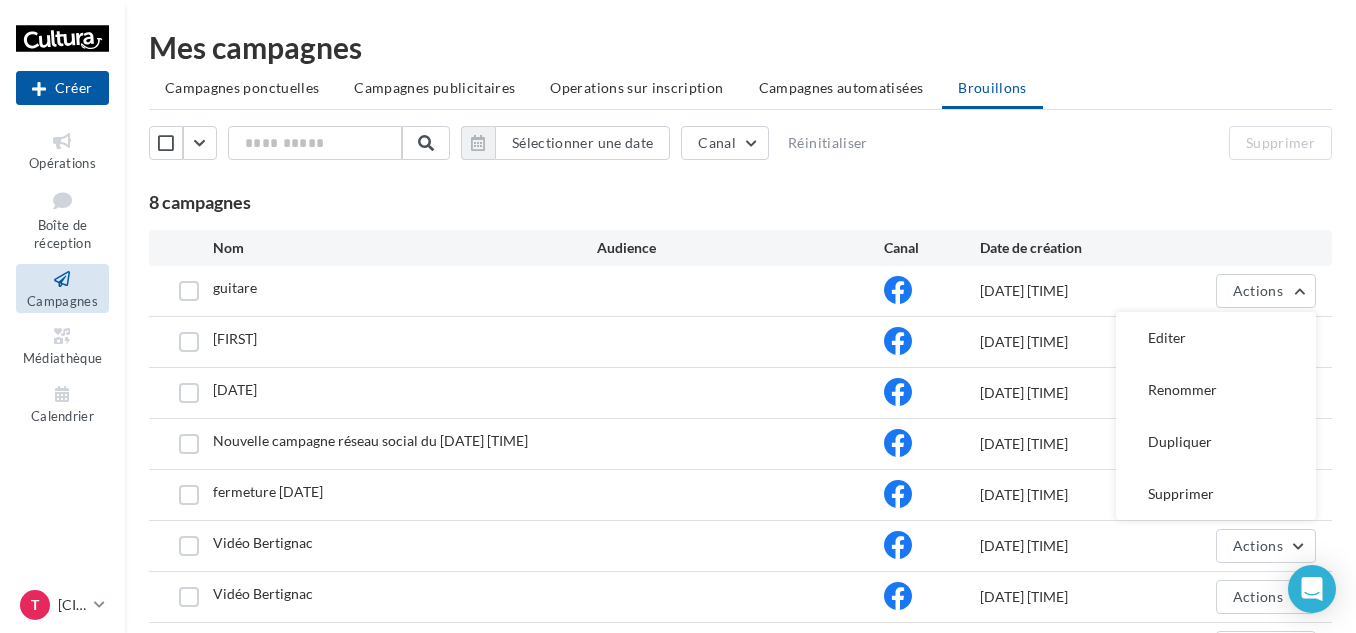 click on "8 campagnes" at bounding box center (740, 203) 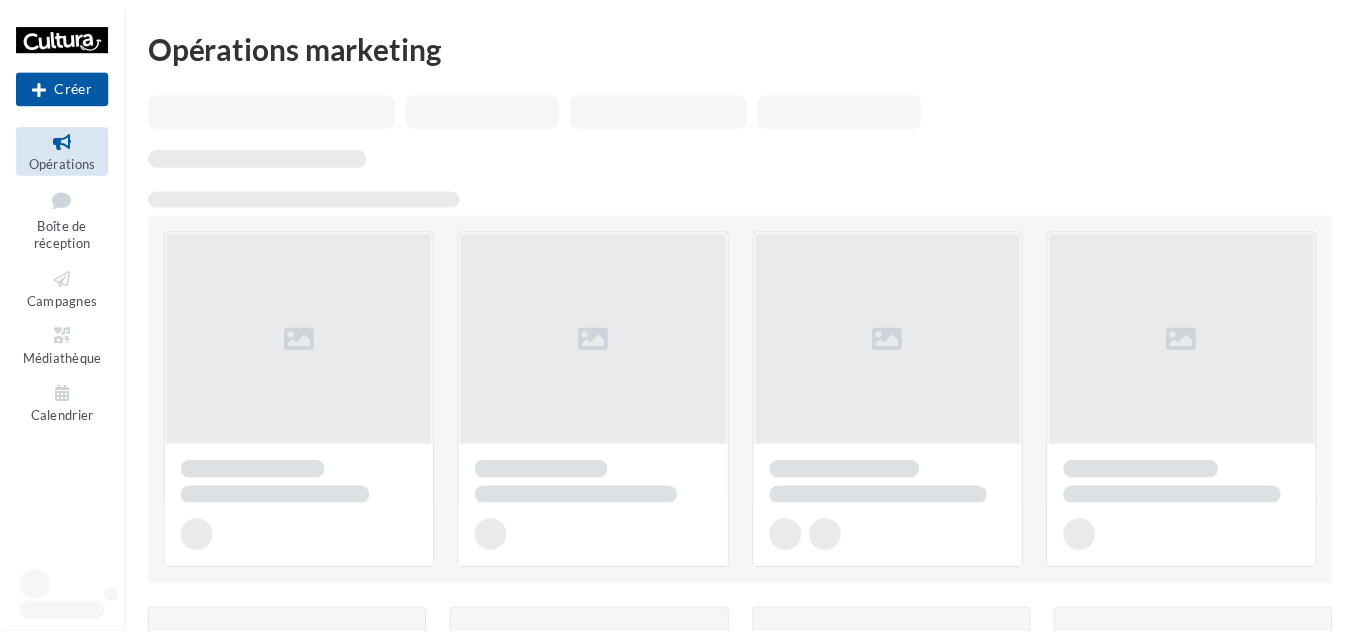 scroll, scrollTop: 0, scrollLeft: 0, axis: both 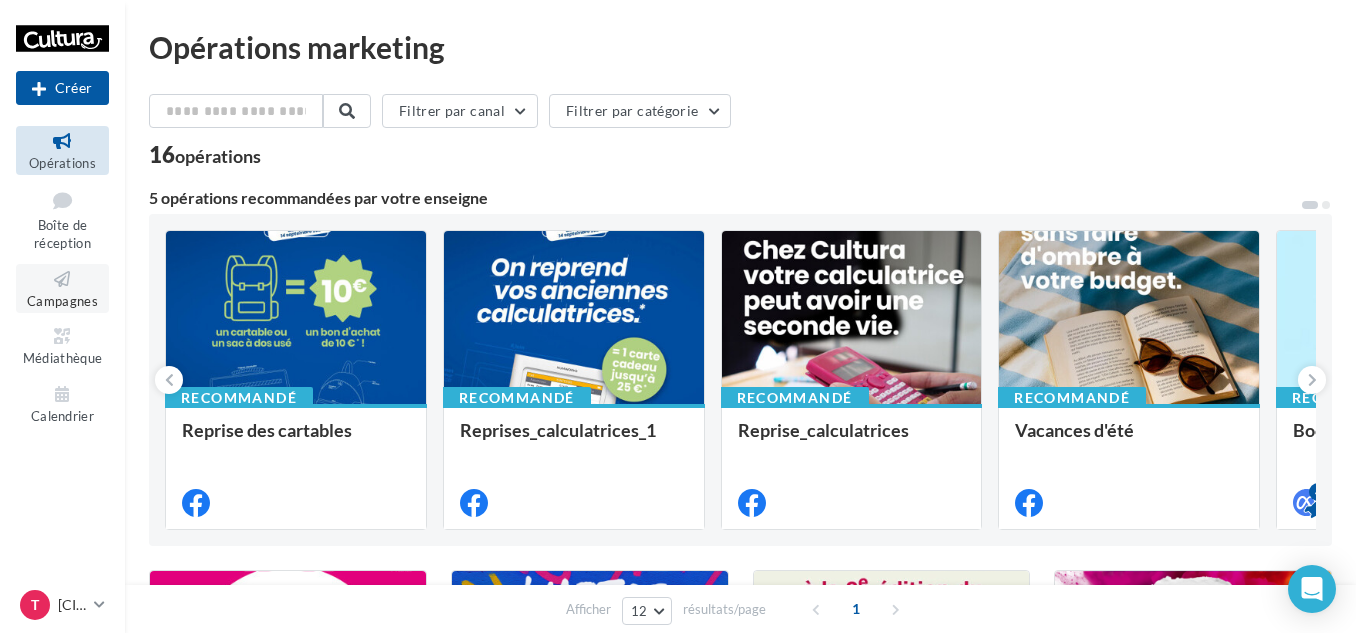 click at bounding box center (62, 279) 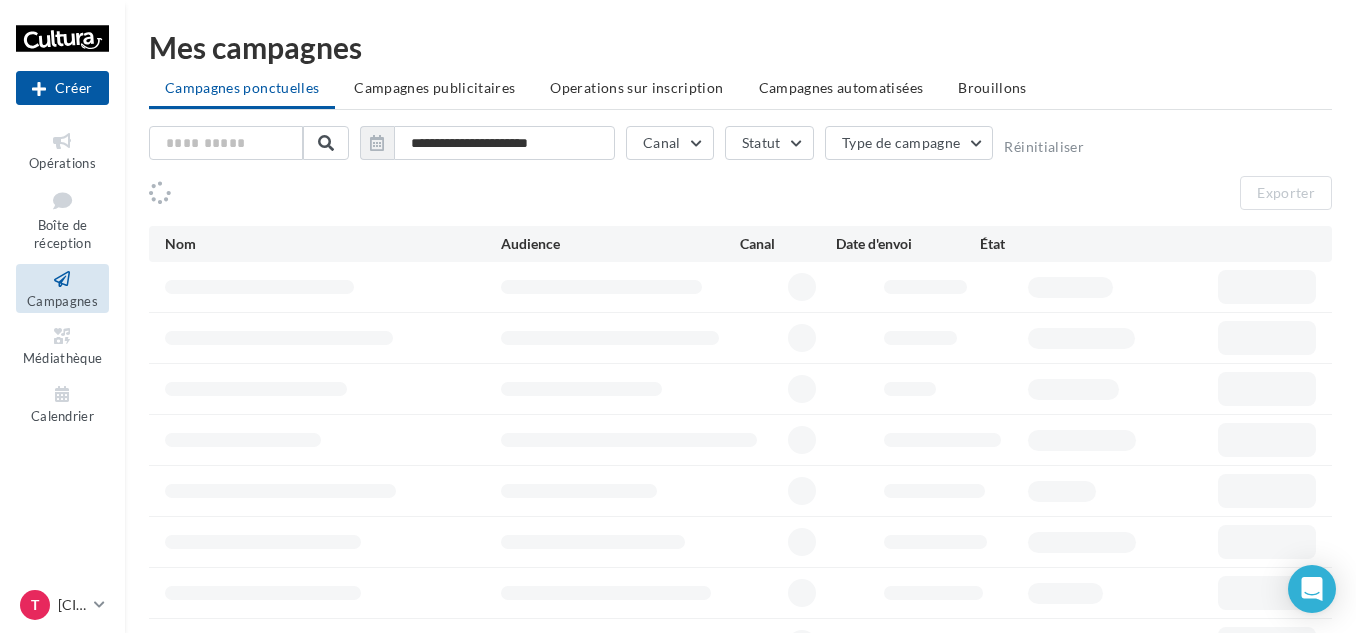 scroll, scrollTop: 0, scrollLeft: 0, axis: both 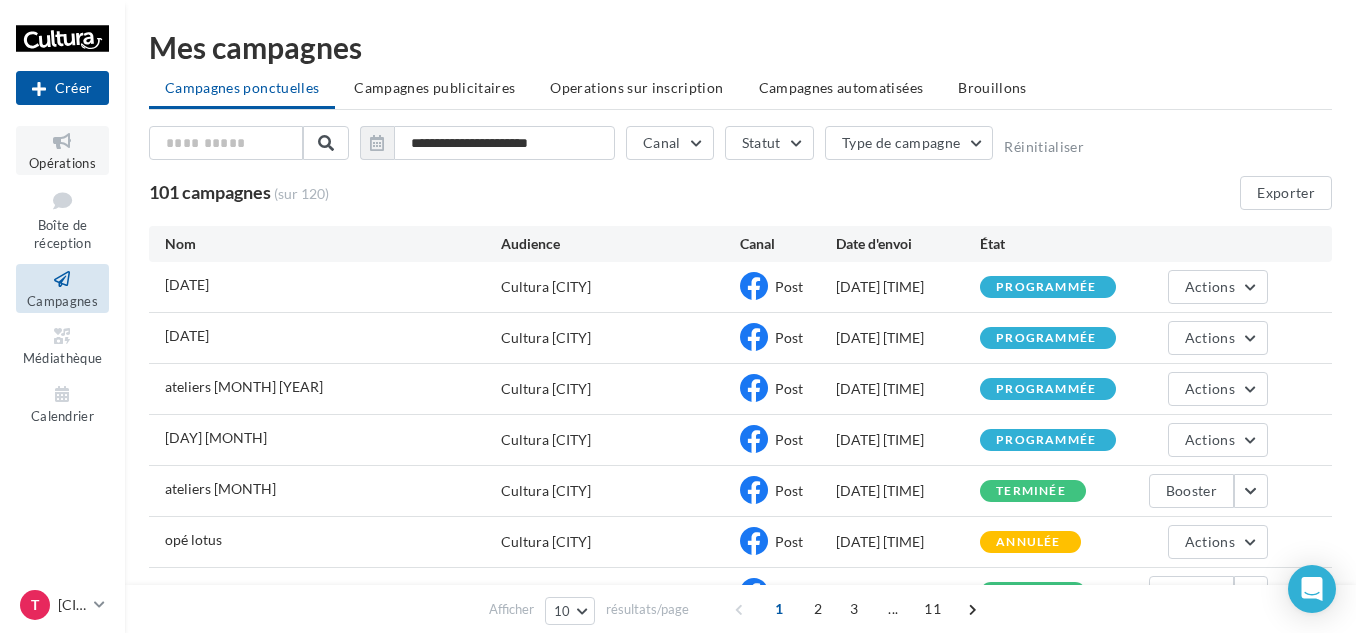 click on "Opérations" at bounding box center [62, 150] 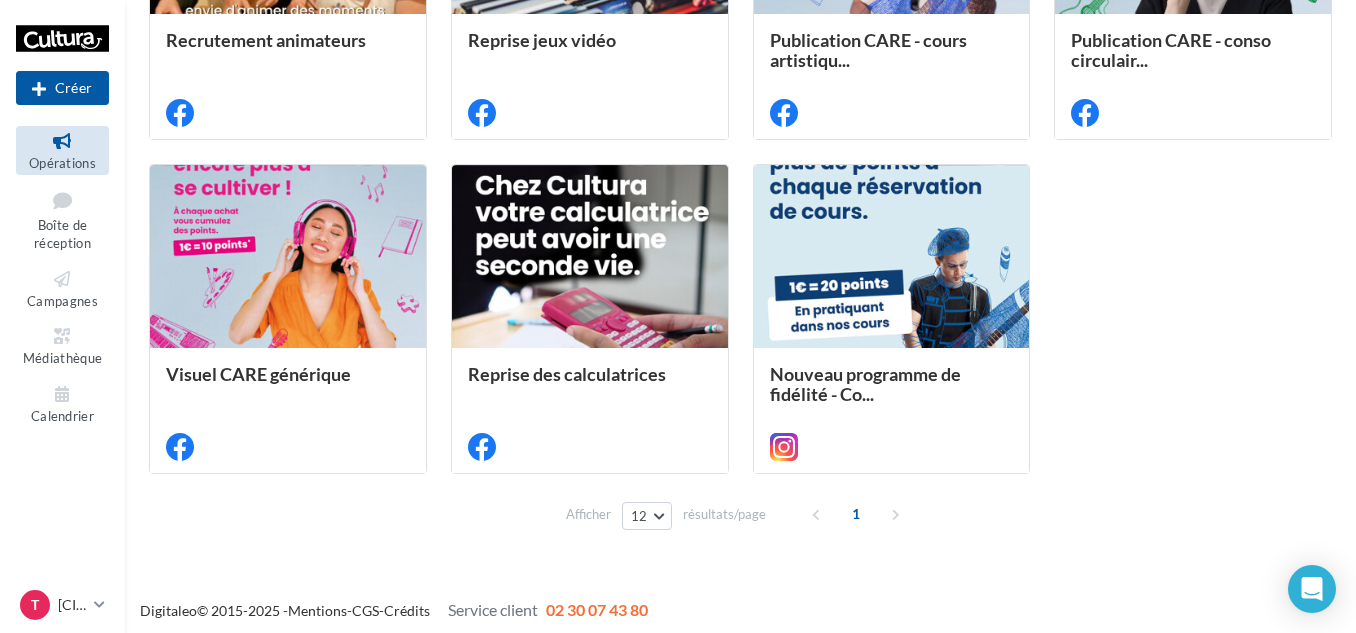 scroll, scrollTop: 1082, scrollLeft: 0, axis: vertical 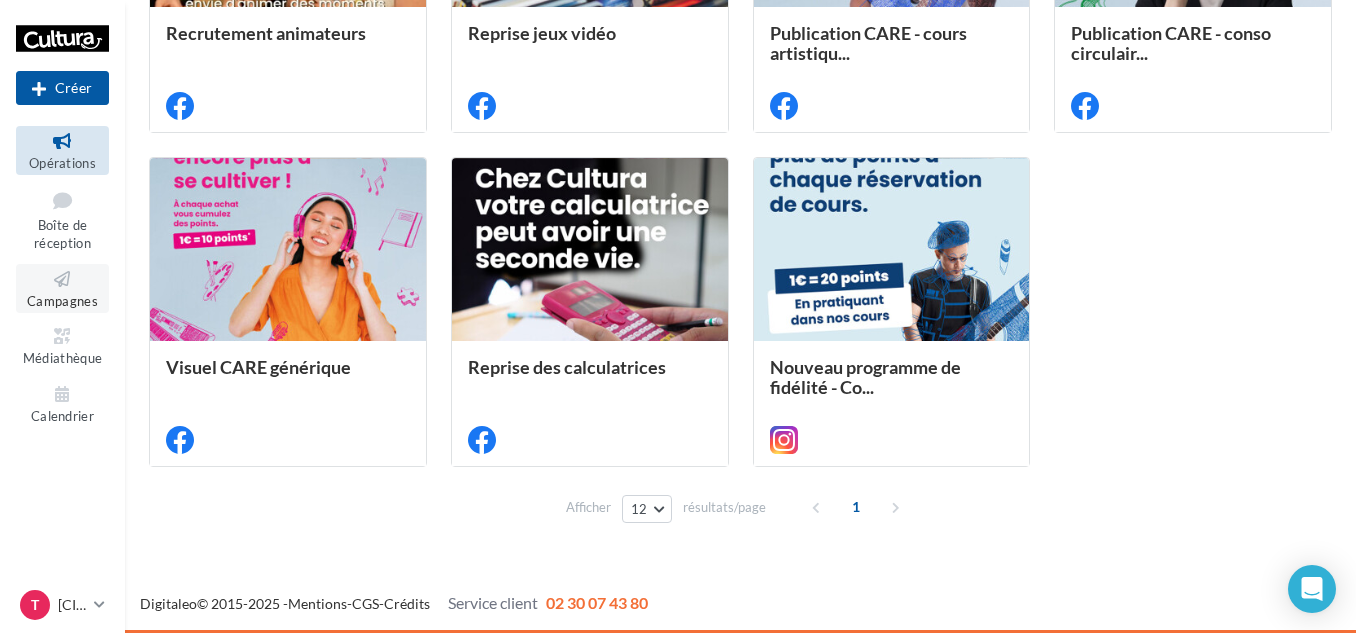 click on "Campagnes" at bounding box center (62, 301) 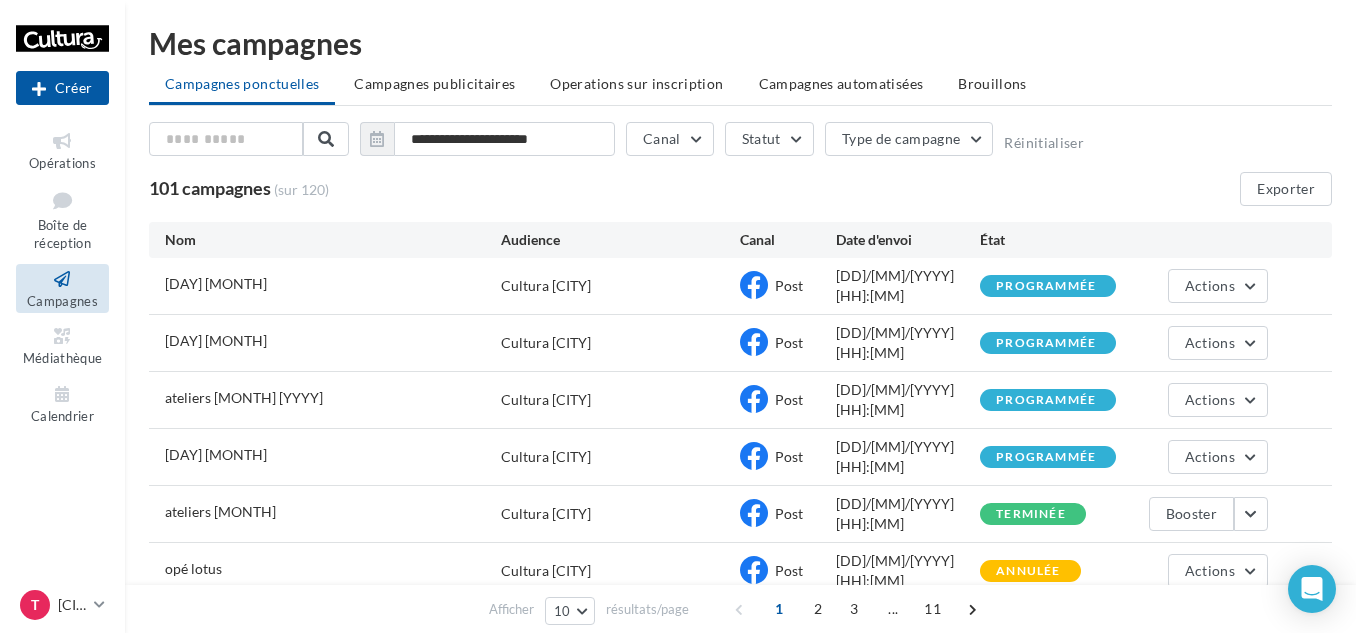 scroll, scrollTop: 0, scrollLeft: 0, axis: both 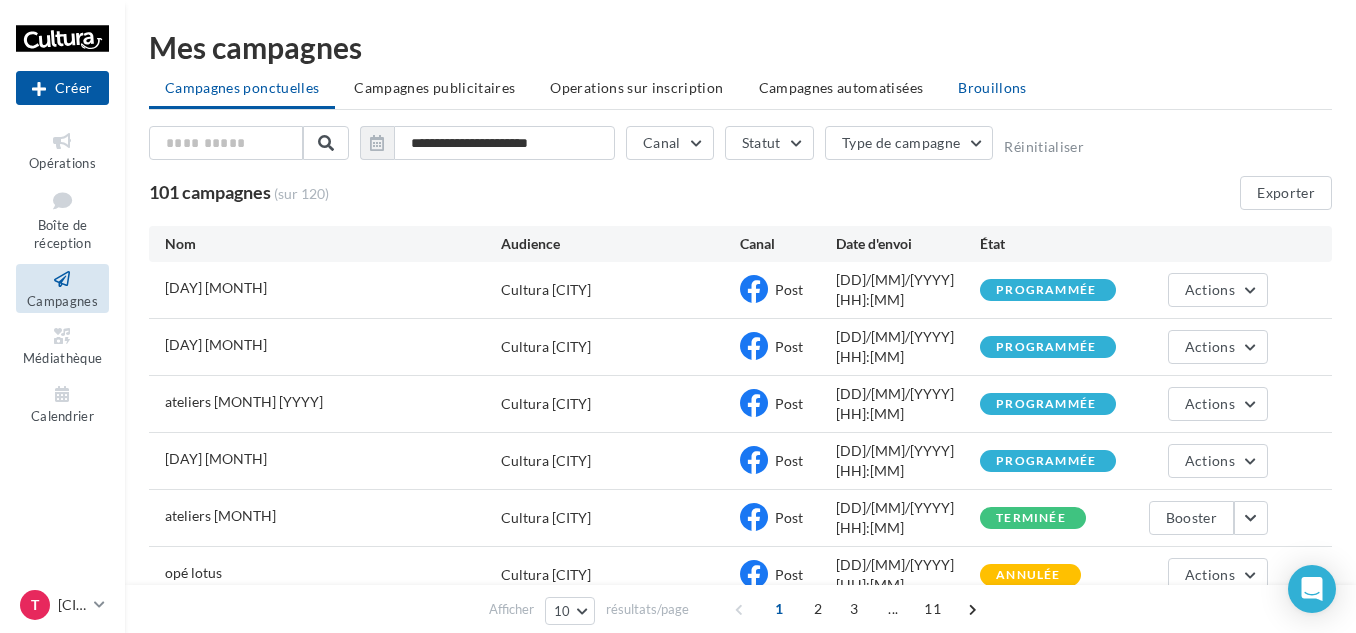 click on "Brouillons" at bounding box center [992, 87] 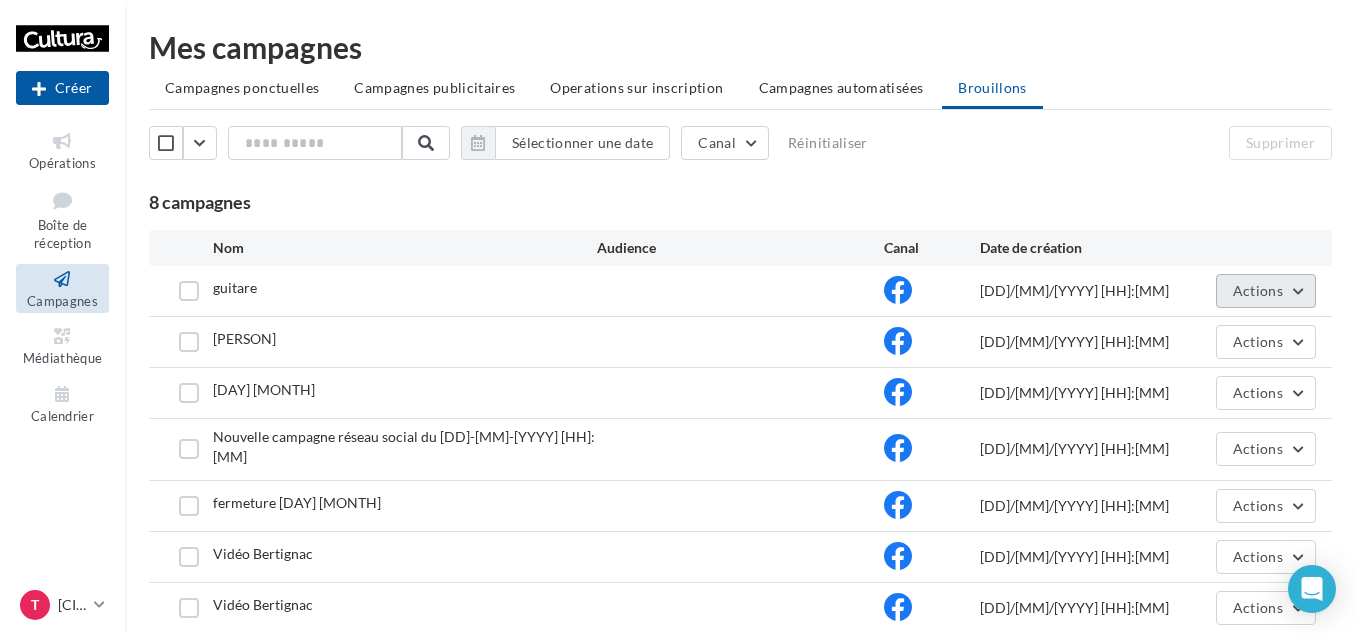 click on "Actions" at bounding box center [1266, 291] 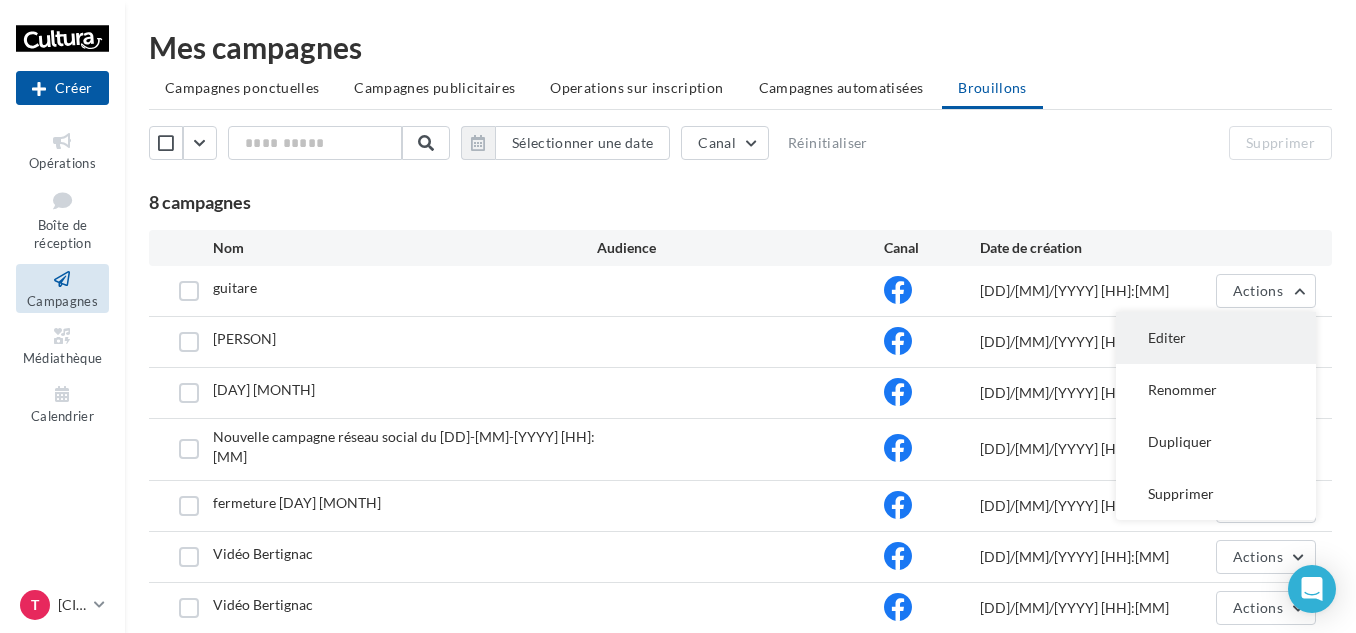 click on "Editer" at bounding box center (1216, 338) 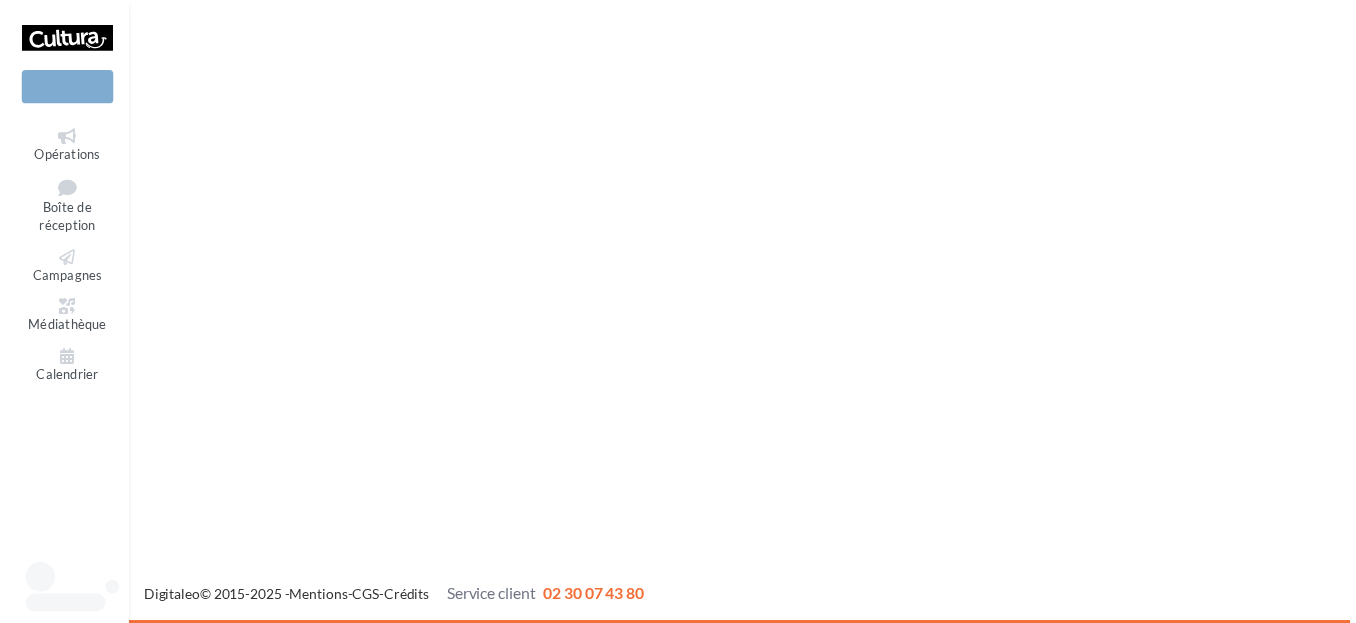 scroll, scrollTop: 0, scrollLeft: 0, axis: both 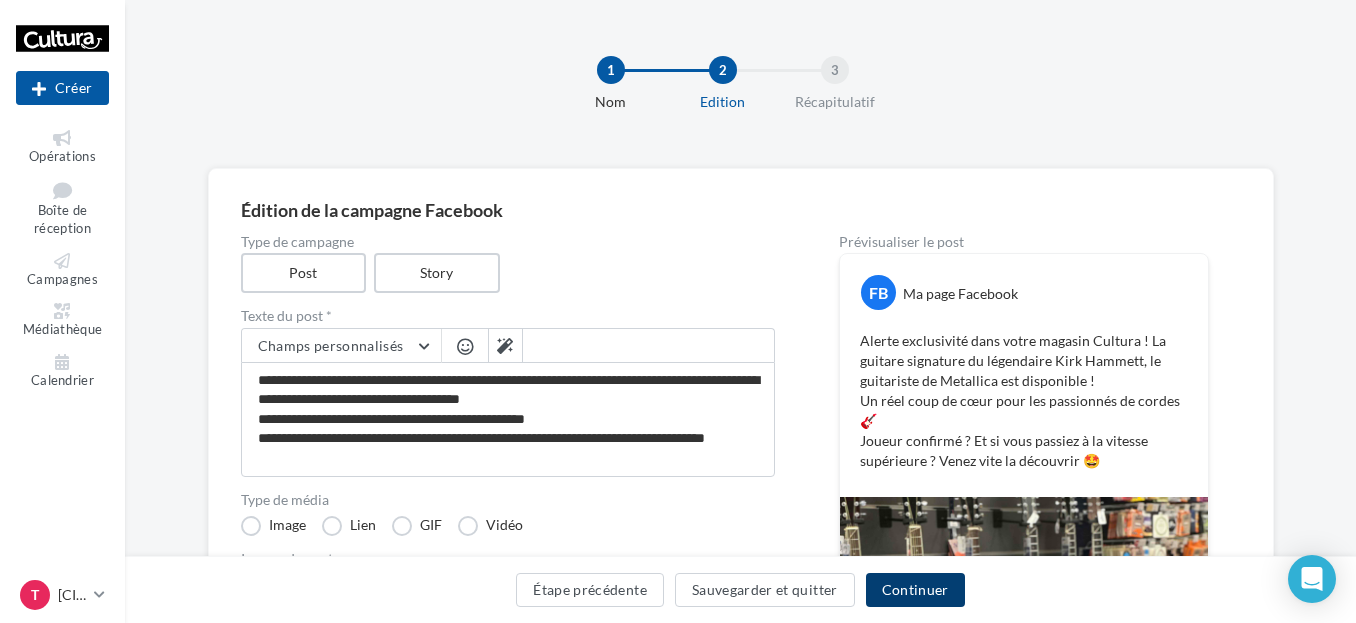 click on "Continuer" at bounding box center [915, 590] 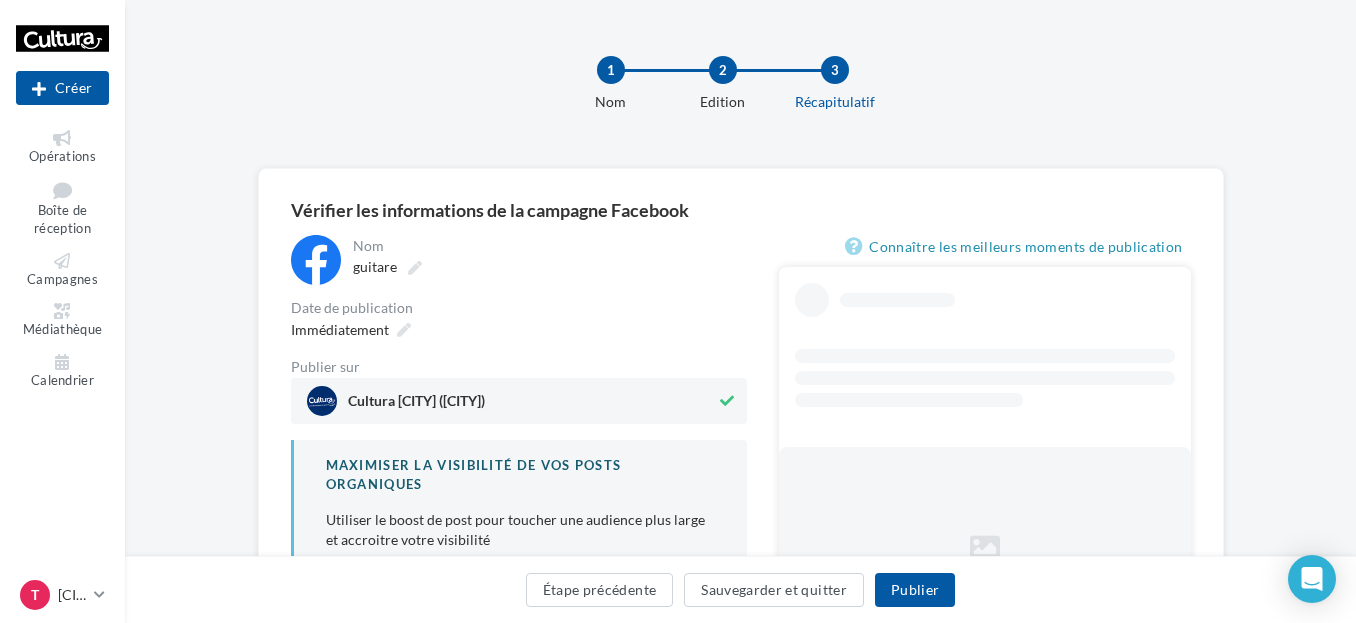 click on "Cultura [CITY] ([CITY])" at bounding box center (512, 401) 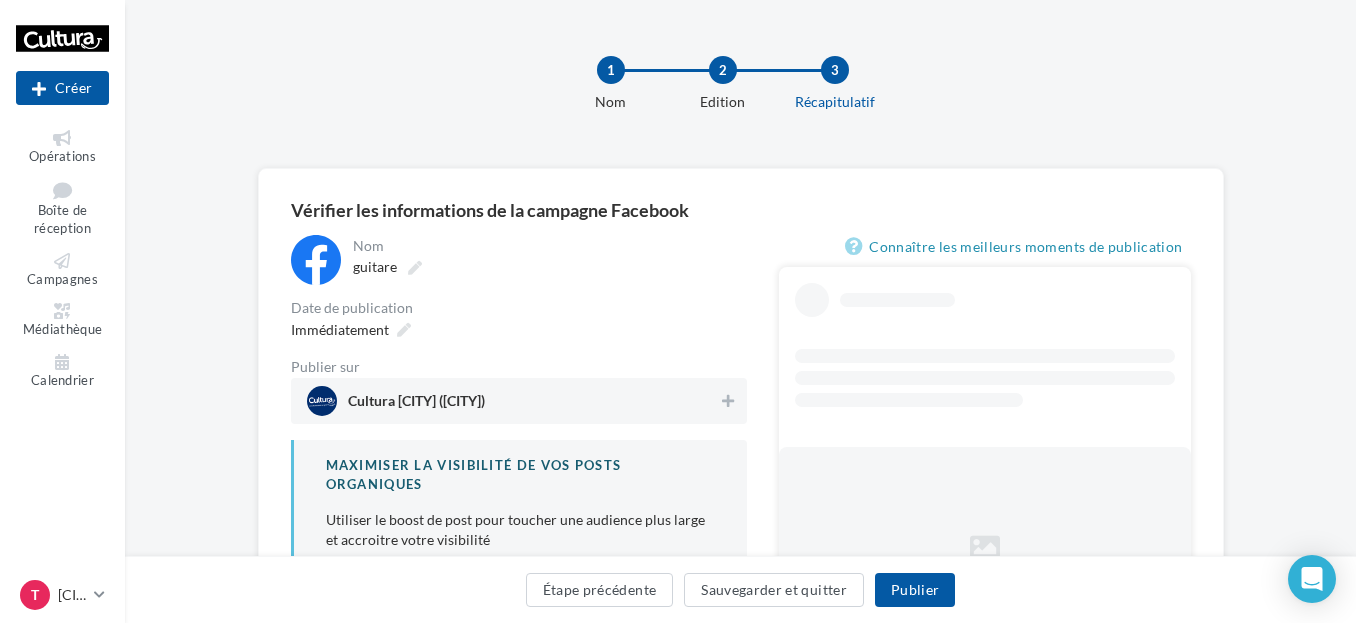 click on "Cultura [CITY] ([CITY])" at bounding box center [513, 401] 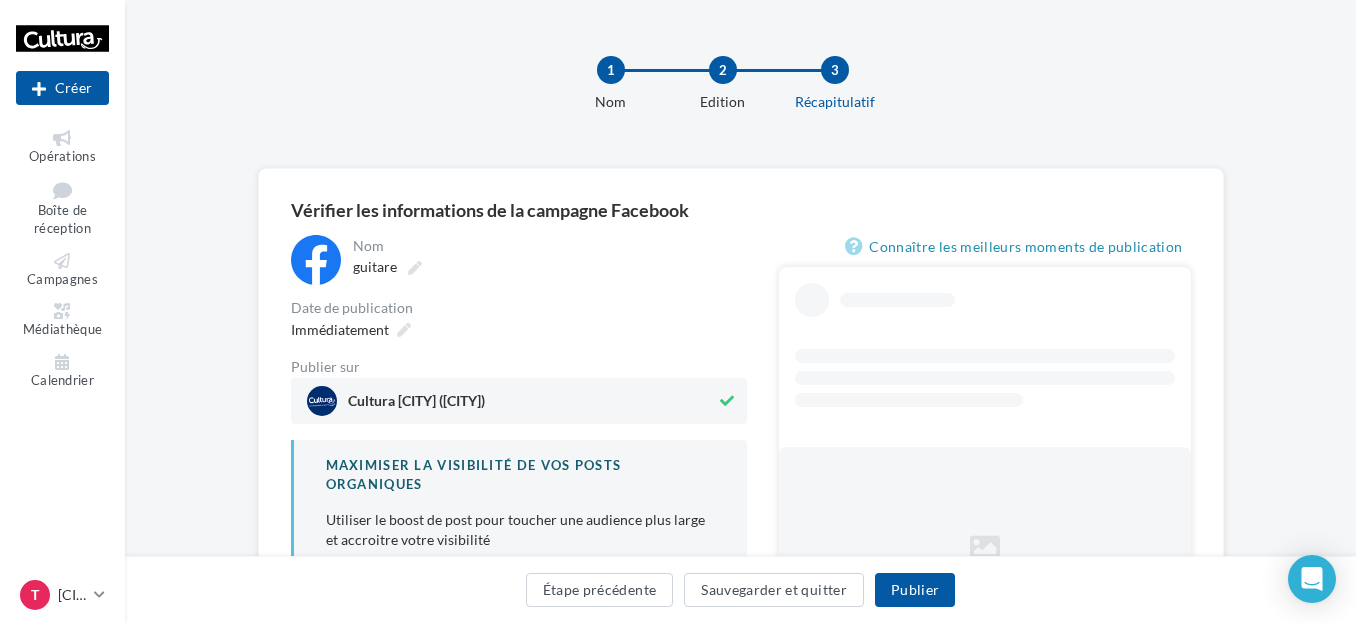 click on "Étape précédente   Sauvegarder et quitter      Publier" at bounding box center (740, 594) 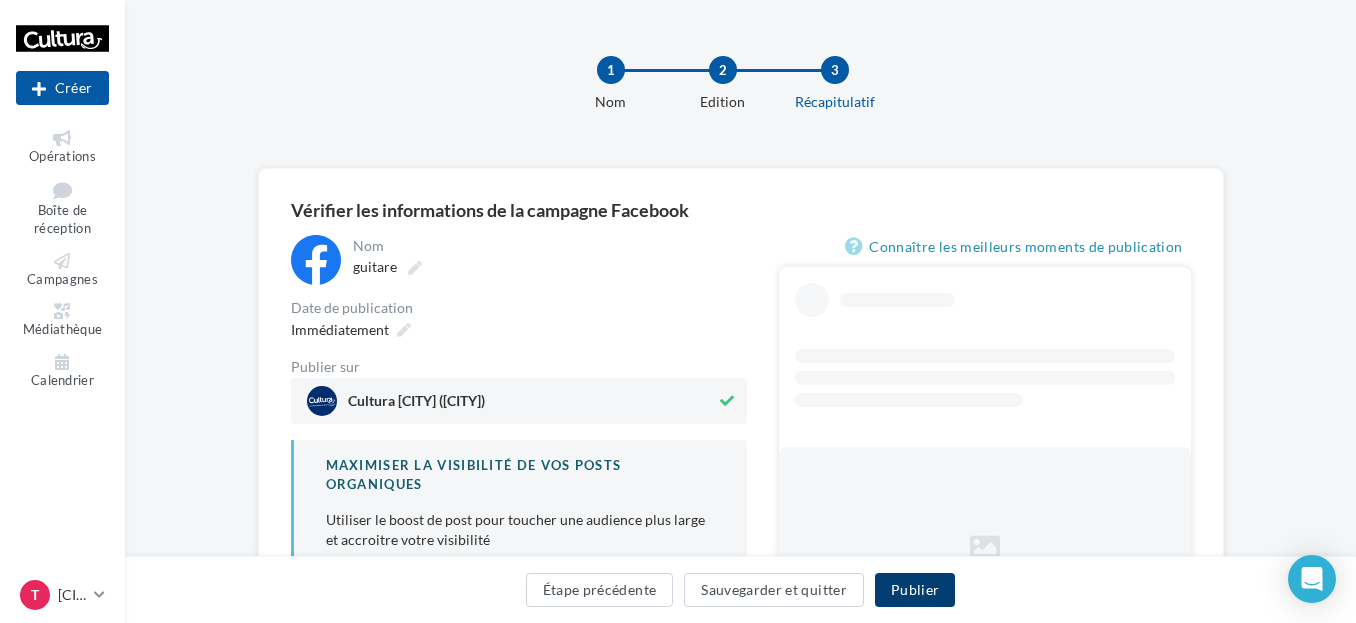 click on "Publier" at bounding box center (915, 590) 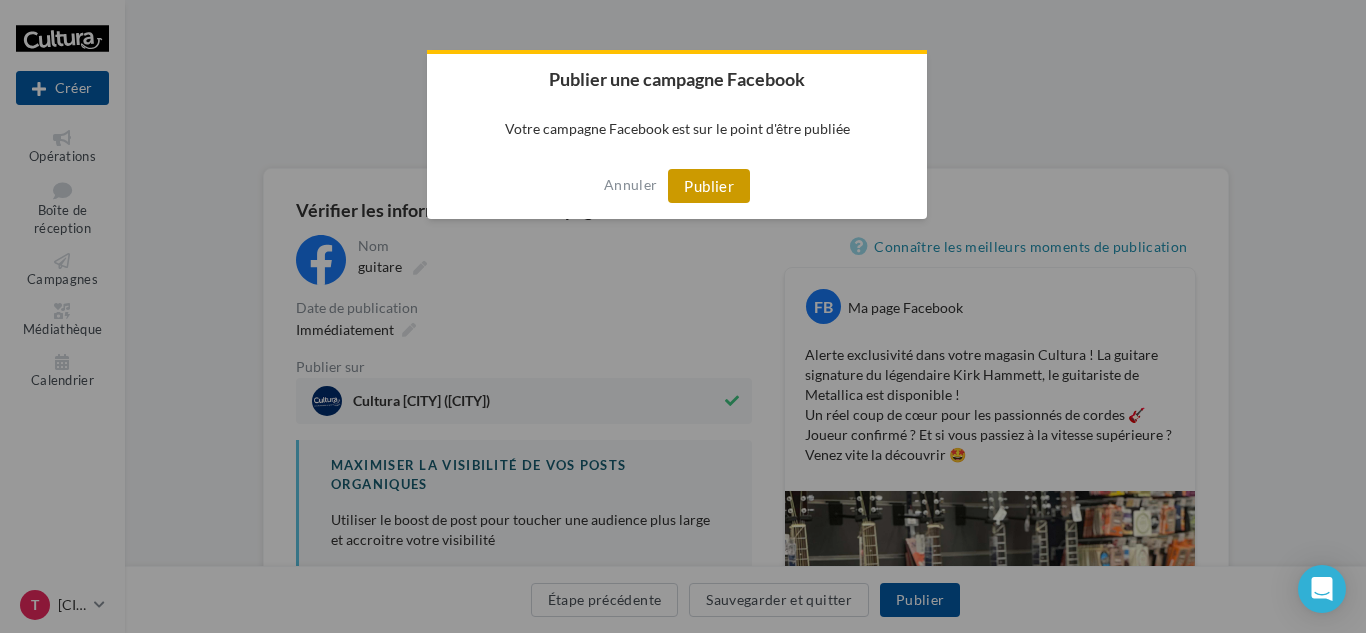 click on "Publier" at bounding box center [709, 186] 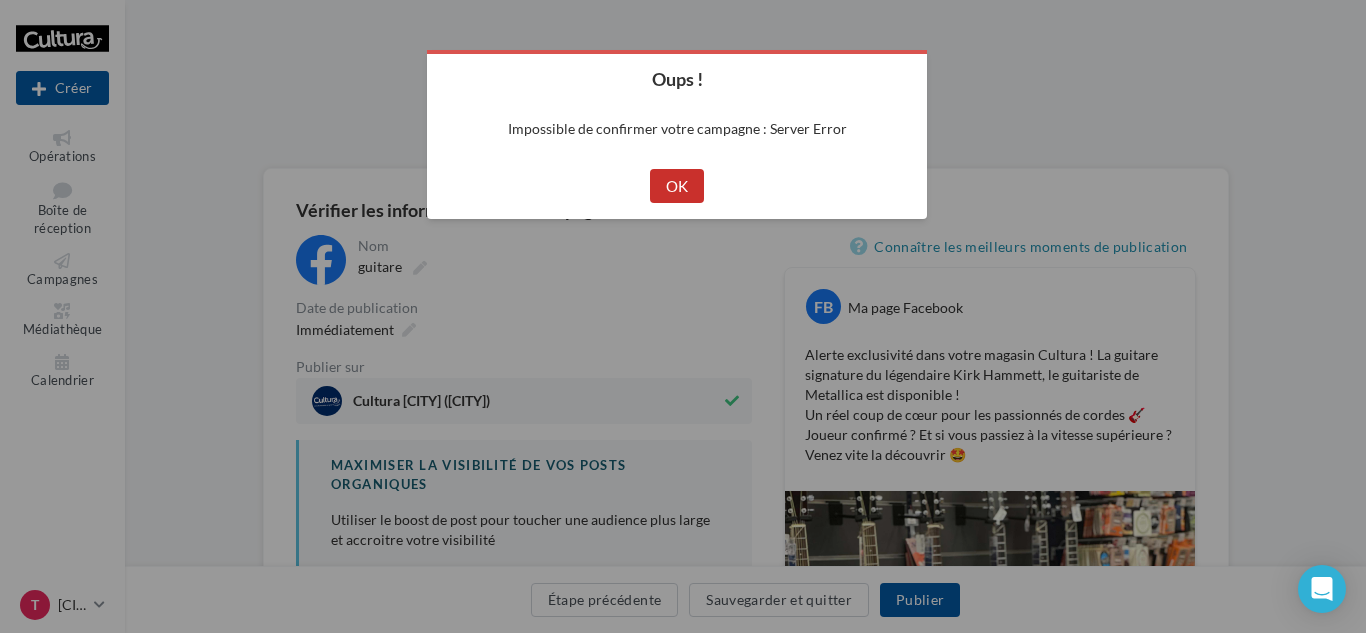 click on "OK" at bounding box center [677, 186] 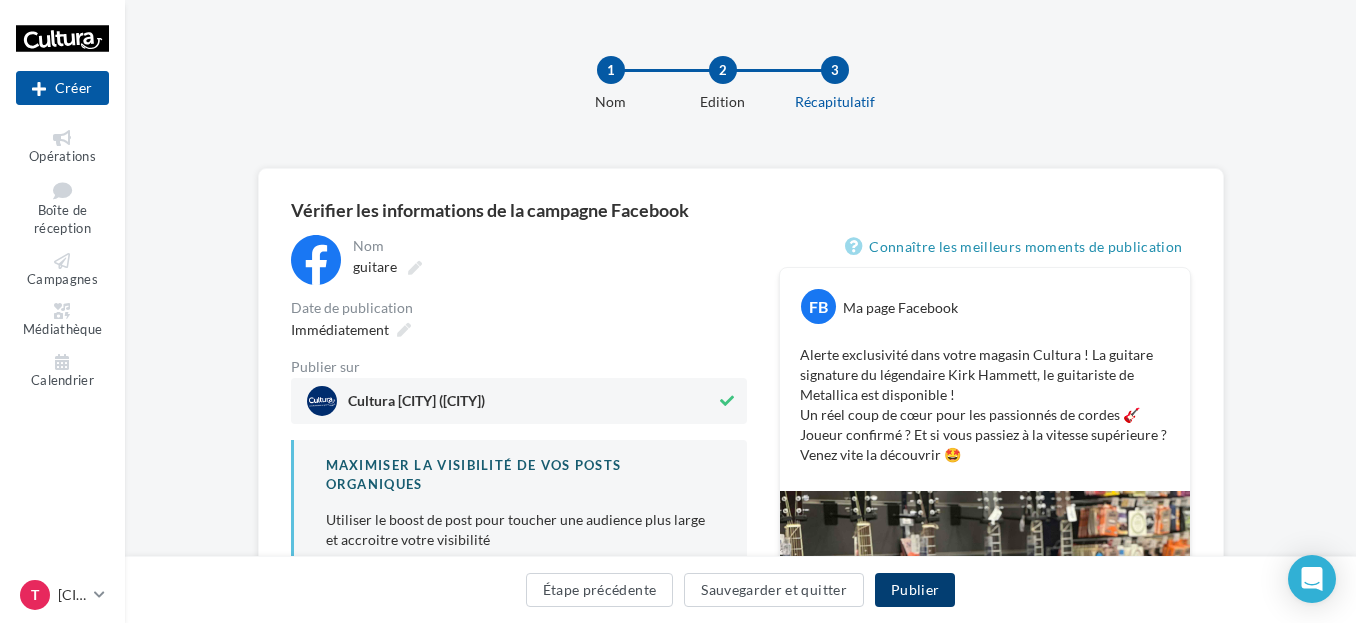 click on "Publier" at bounding box center (915, 590) 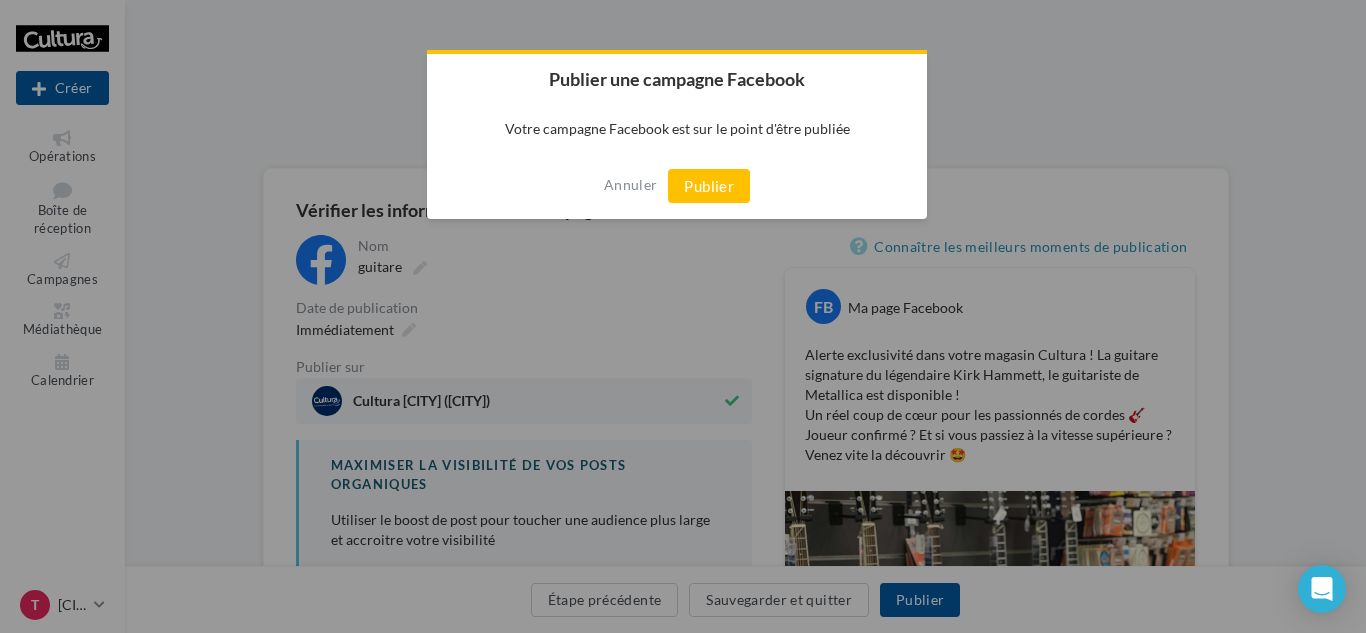click on "Annuler
Publier" at bounding box center (677, 186) 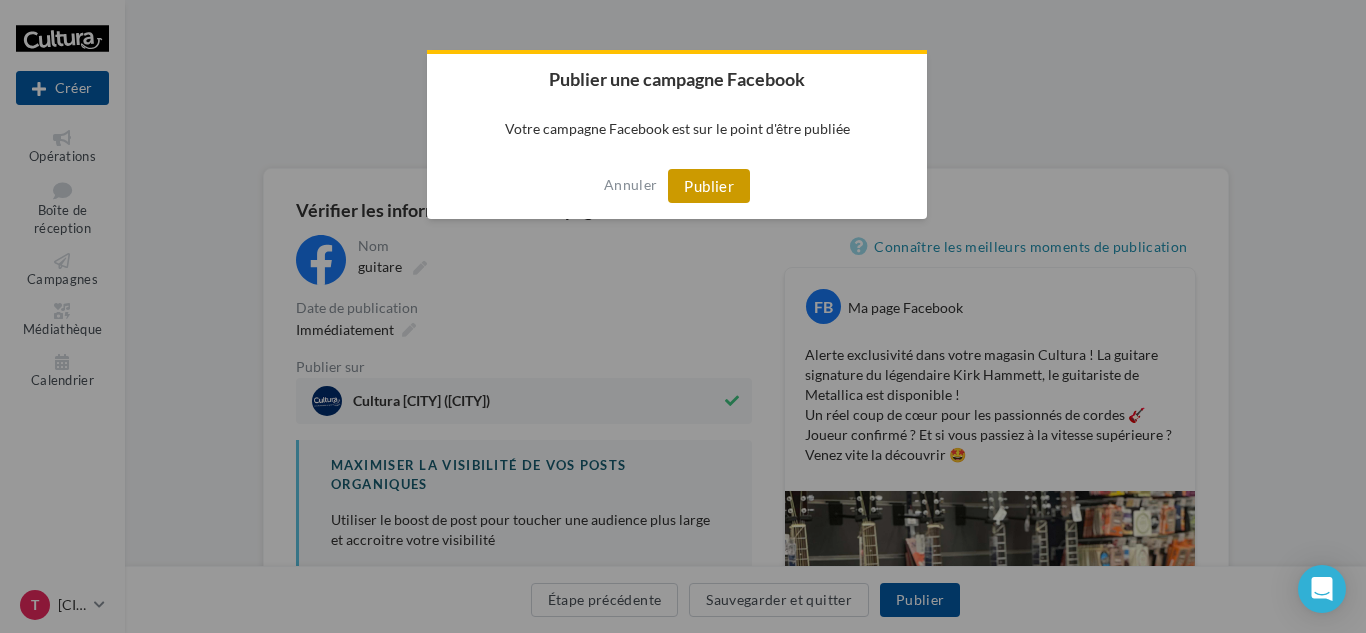 click on "Publier" at bounding box center (709, 186) 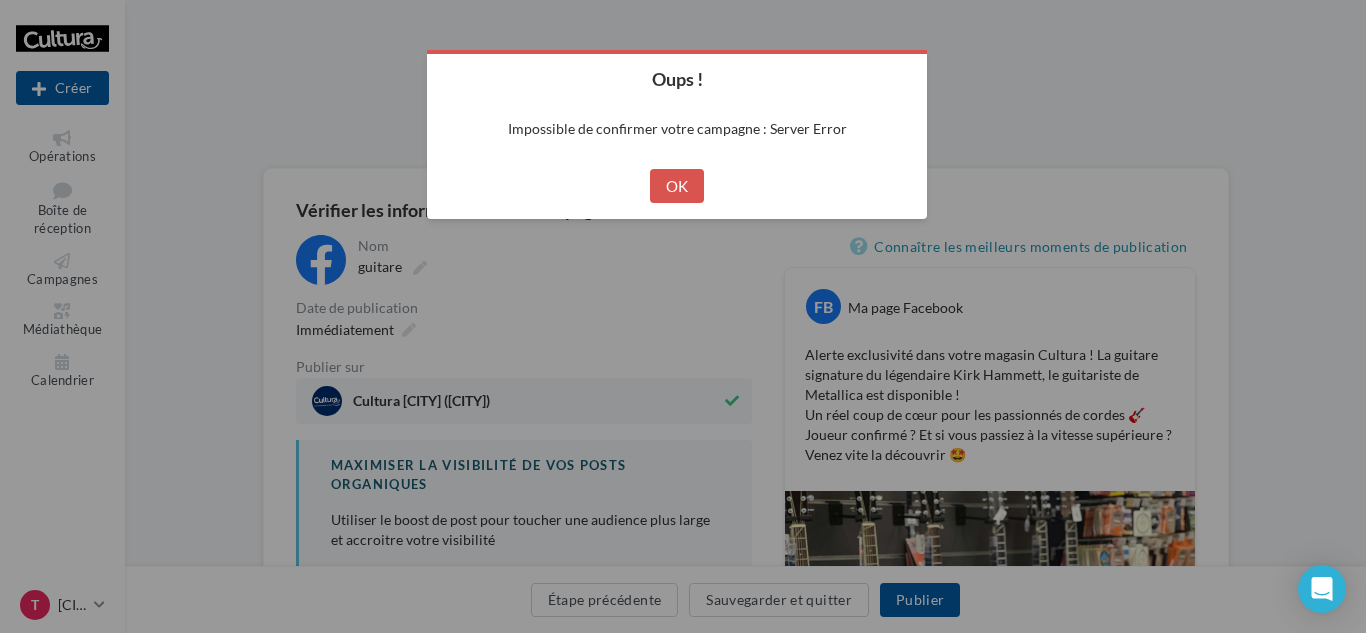 drag, startPoint x: 682, startPoint y: 186, endPoint x: 713, endPoint y: 180, distance: 31.575306 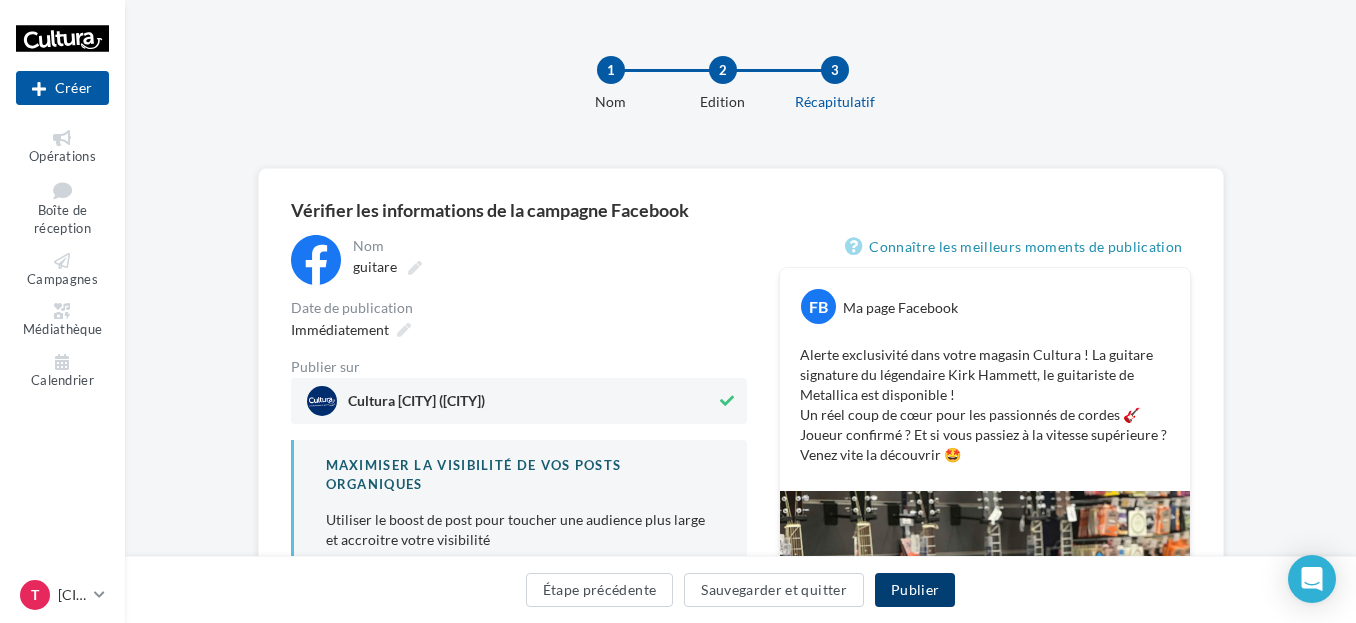 click on "Publier" at bounding box center [915, 590] 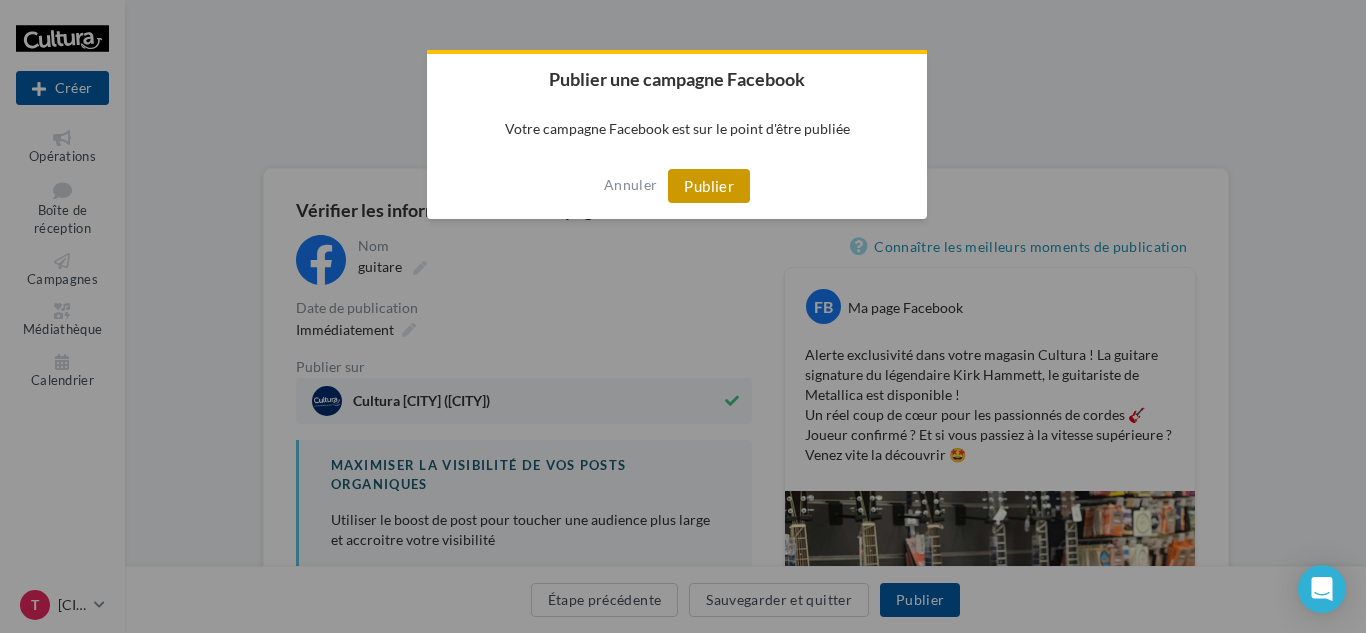 click on "Publier" at bounding box center (709, 186) 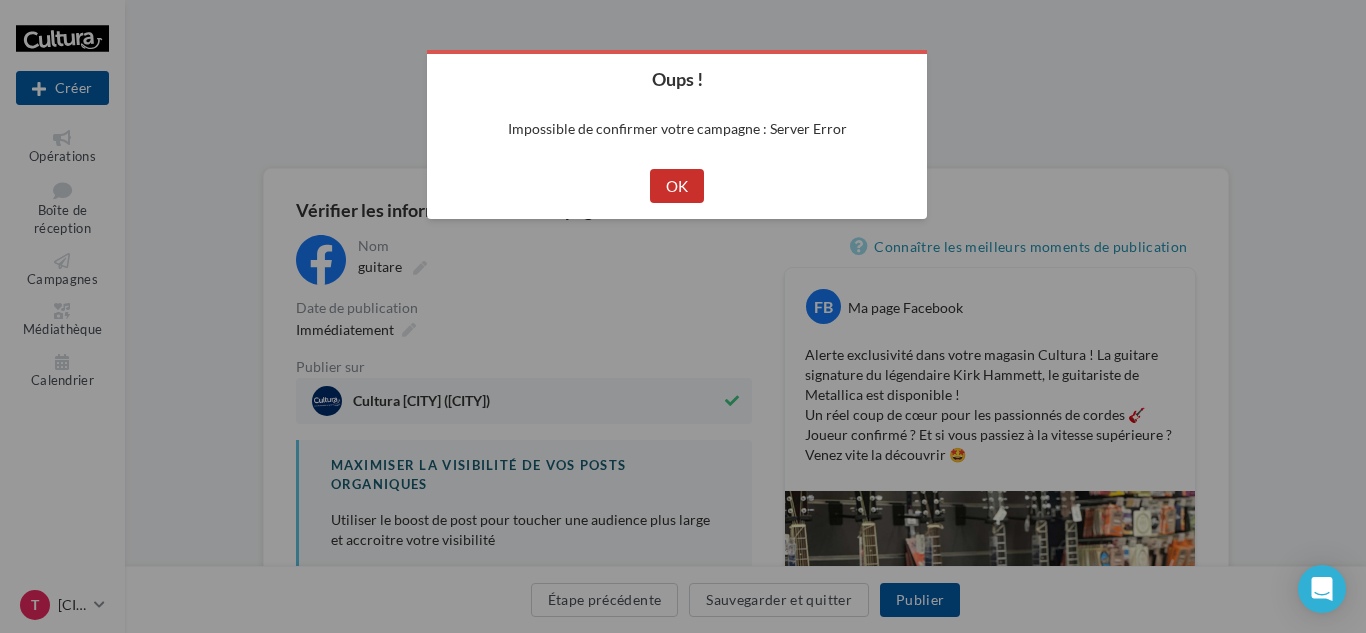 click on "OK" at bounding box center [677, 186] 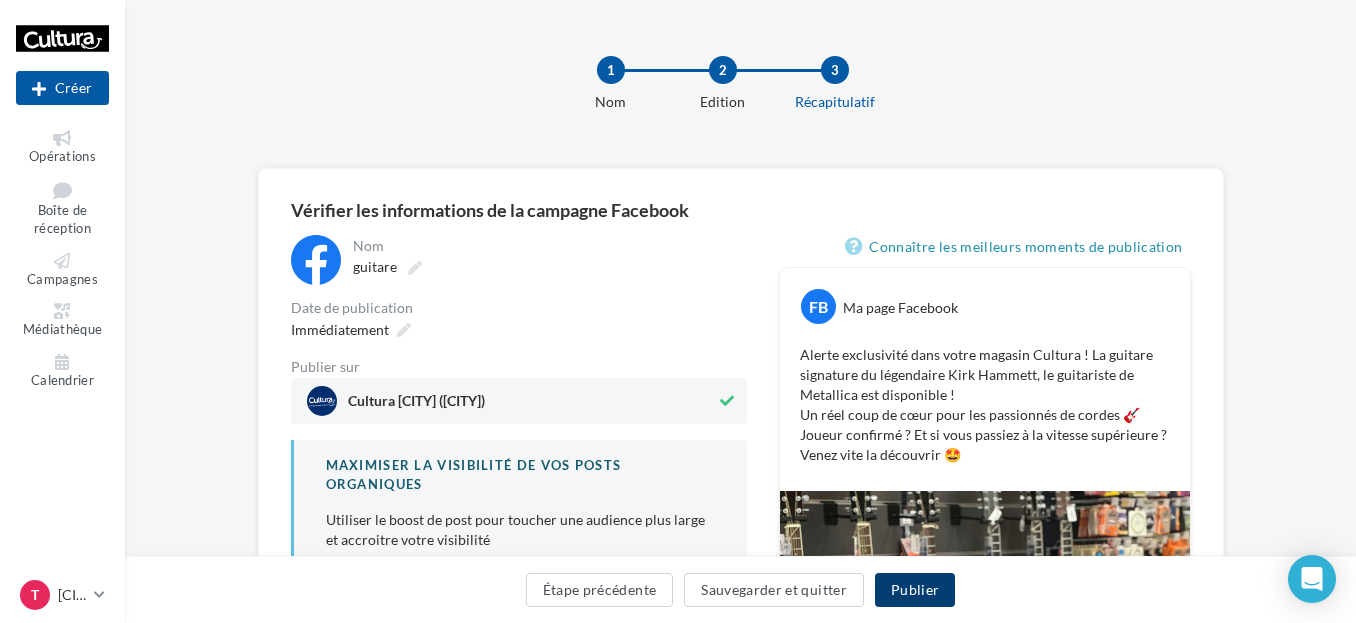 click on "Publier" at bounding box center (915, 590) 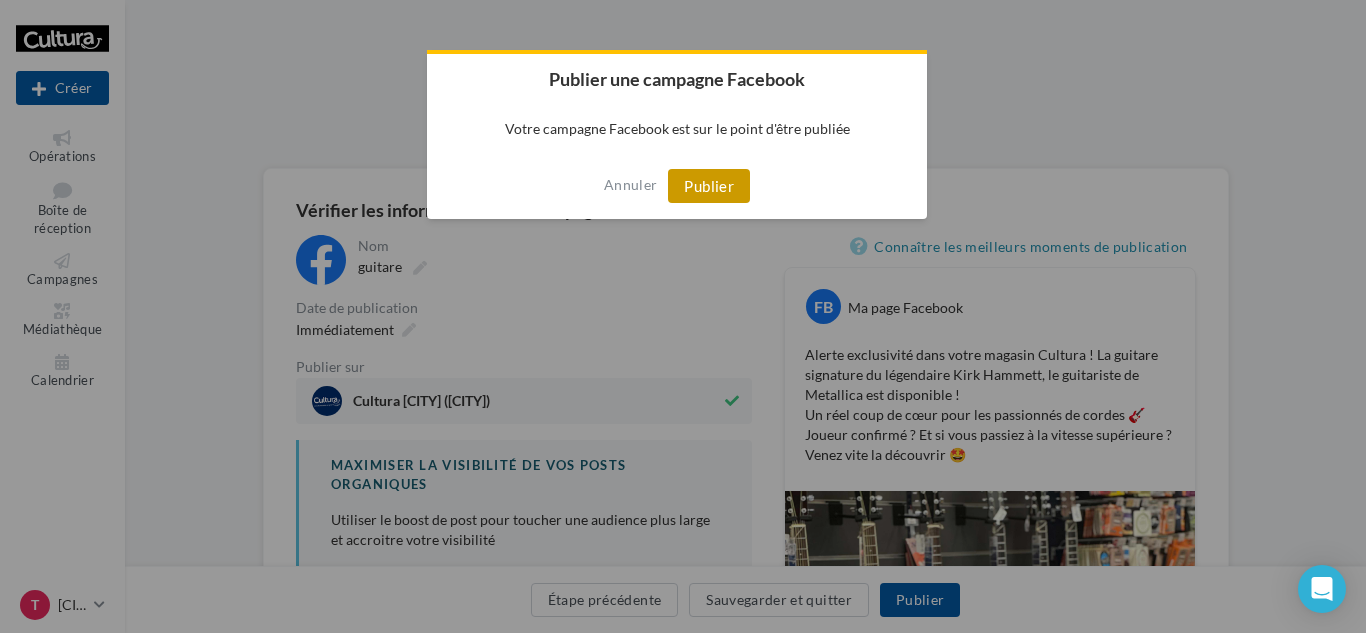 click on "Publier" at bounding box center [709, 186] 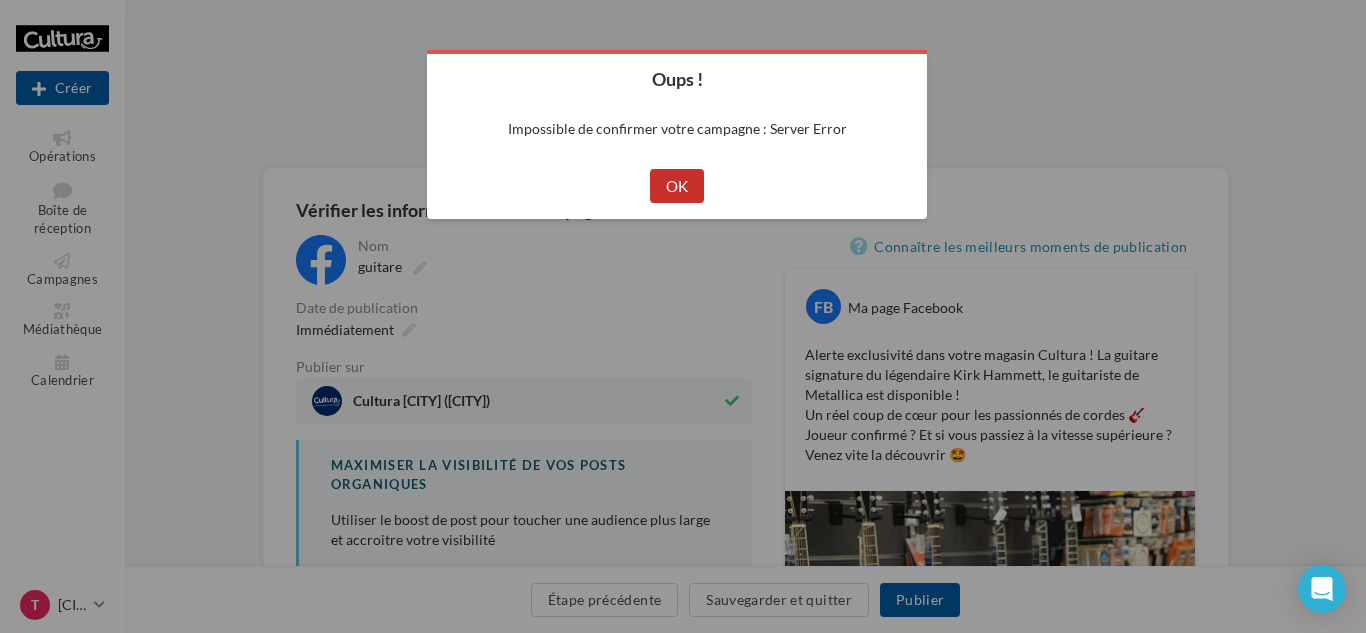 click on "OK" at bounding box center [677, 186] 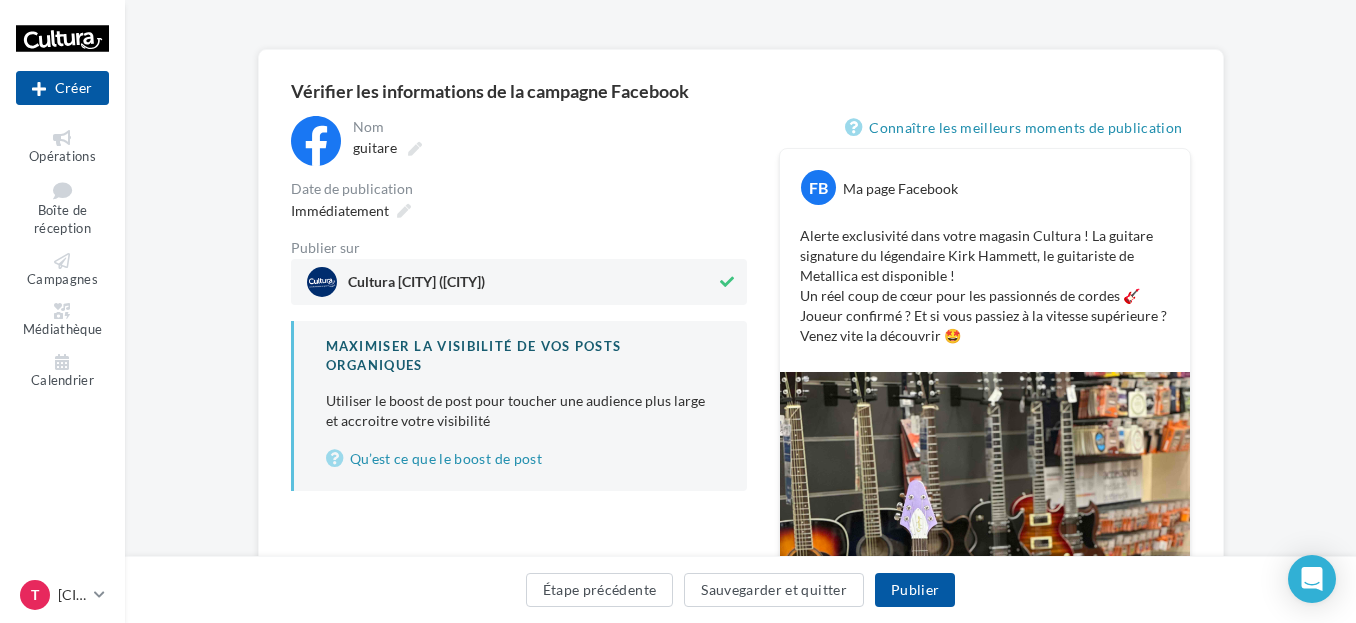 scroll, scrollTop: 0, scrollLeft: 0, axis: both 